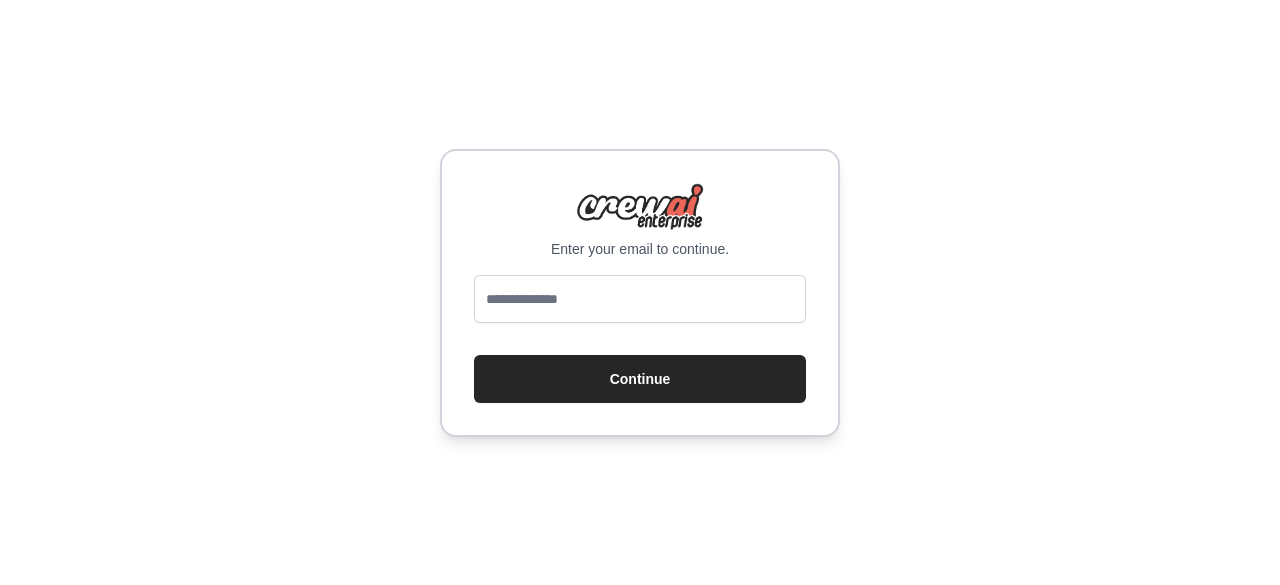 scroll, scrollTop: 0, scrollLeft: 0, axis: both 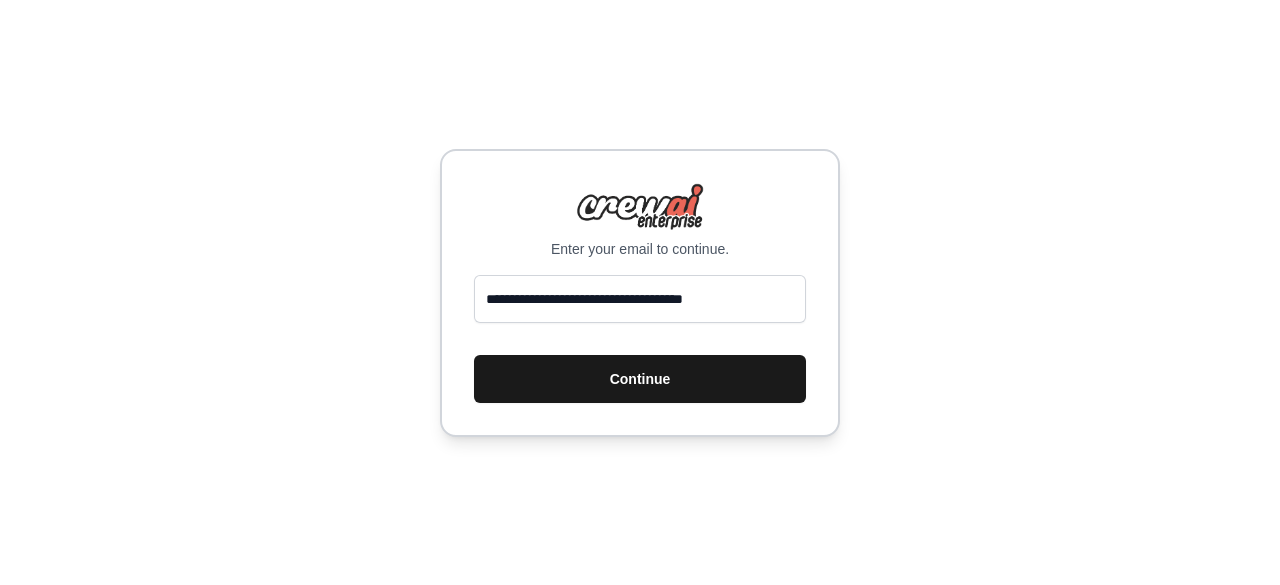 click on "Continue" at bounding box center [640, 379] 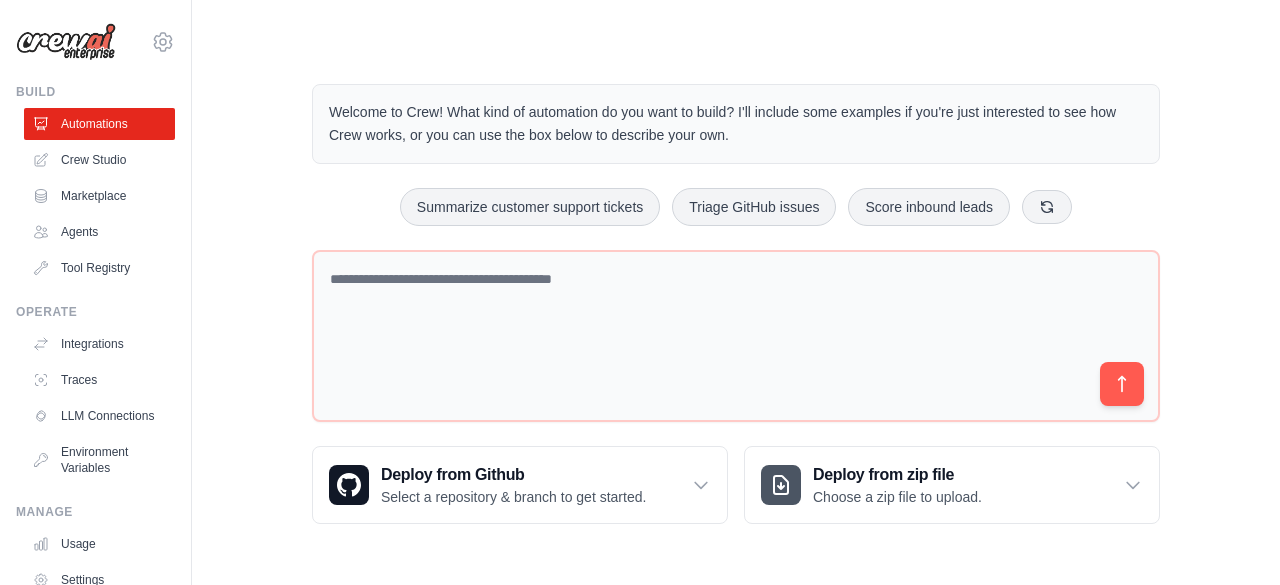 scroll, scrollTop: 0, scrollLeft: 0, axis: both 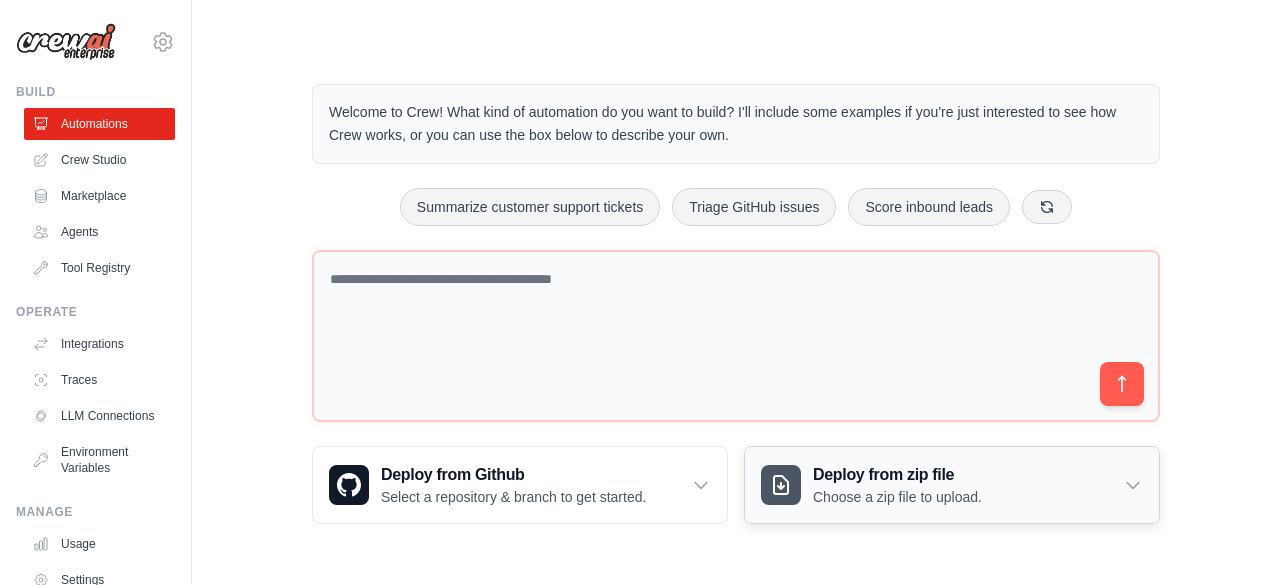 click on "Deploy from zip file" at bounding box center (897, 475) 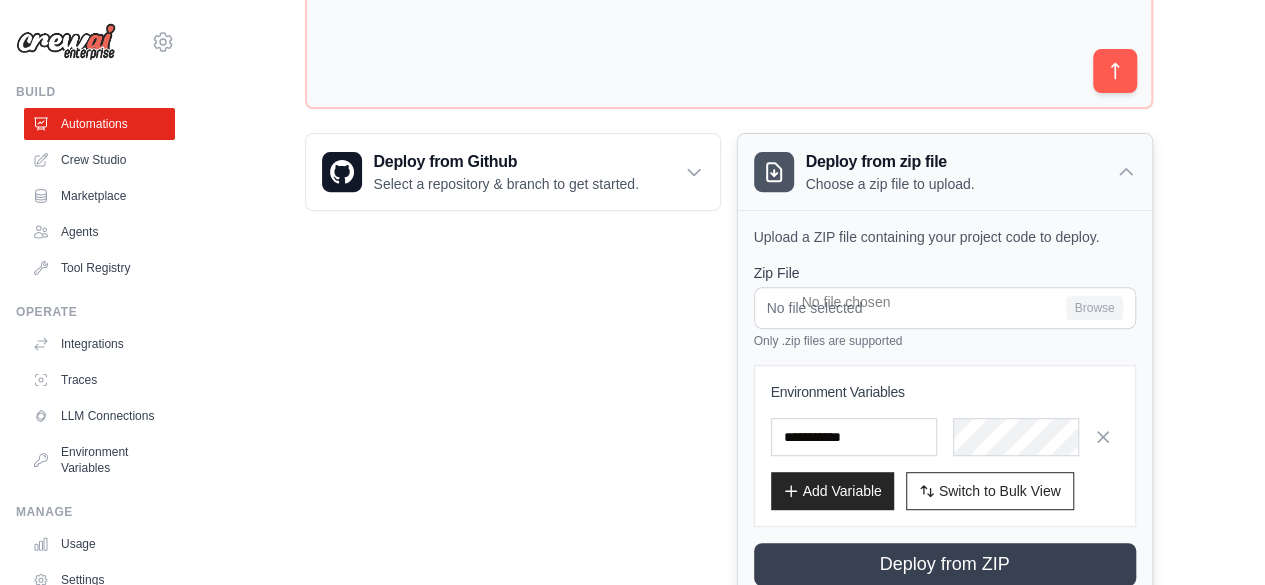 scroll, scrollTop: 377, scrollLeft: 0, axis: vertical 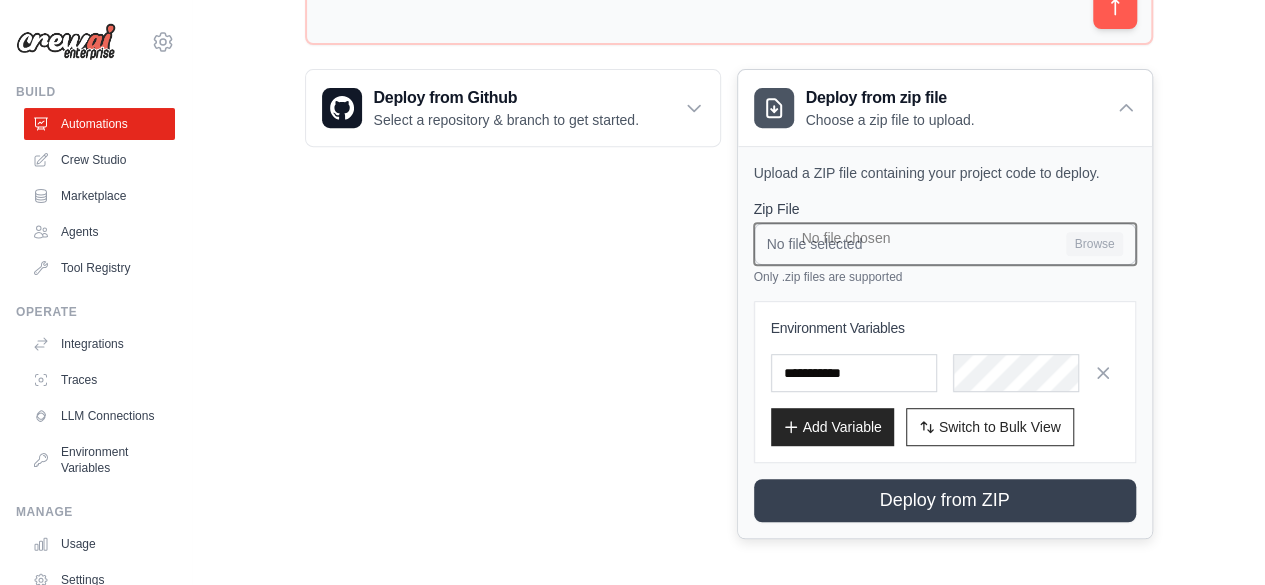 click on "No file selected
Browse" at bounding box center [945, 244] 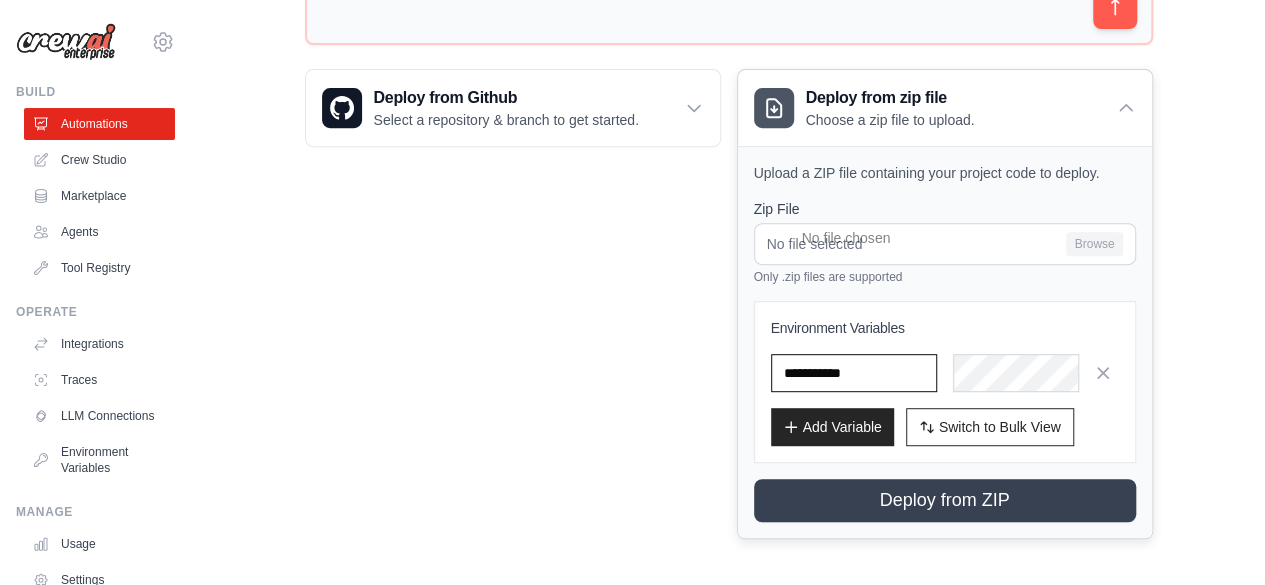 click at bounding box center (854, 373) 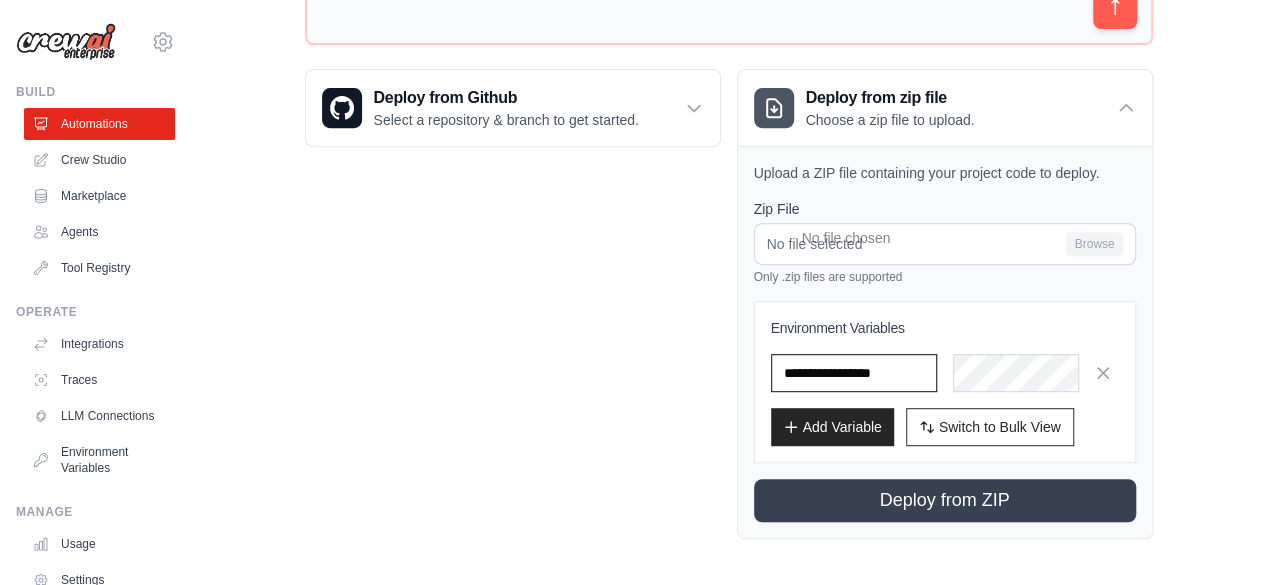 type on "**********" 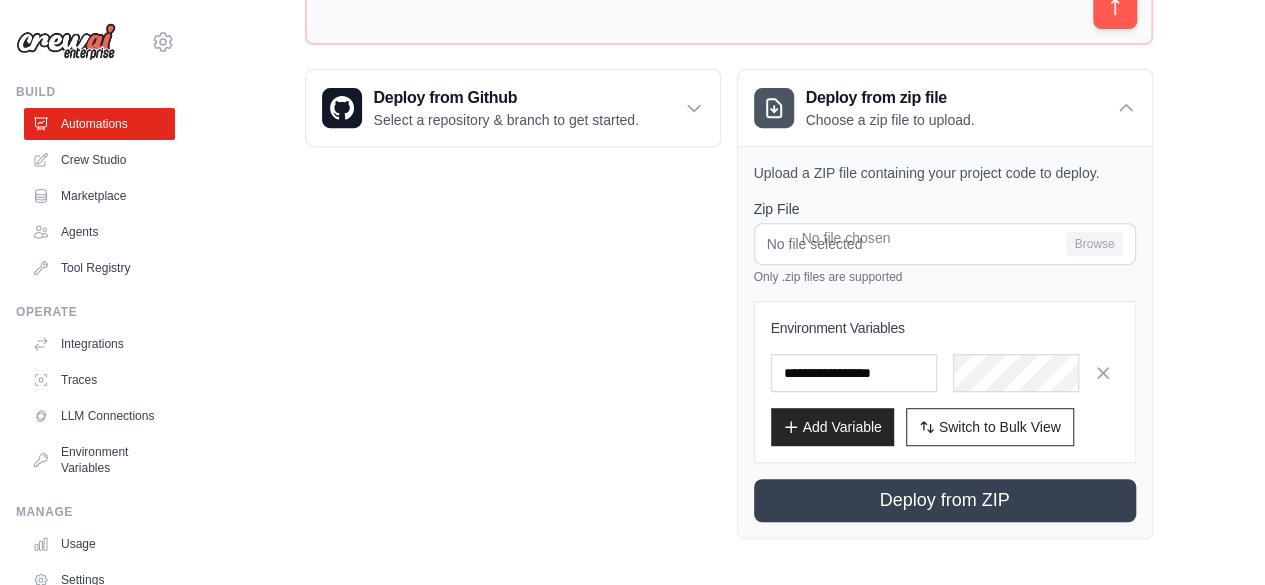 scroll, scrollTop: 0, scrollLeft: 37, axis: horizontal 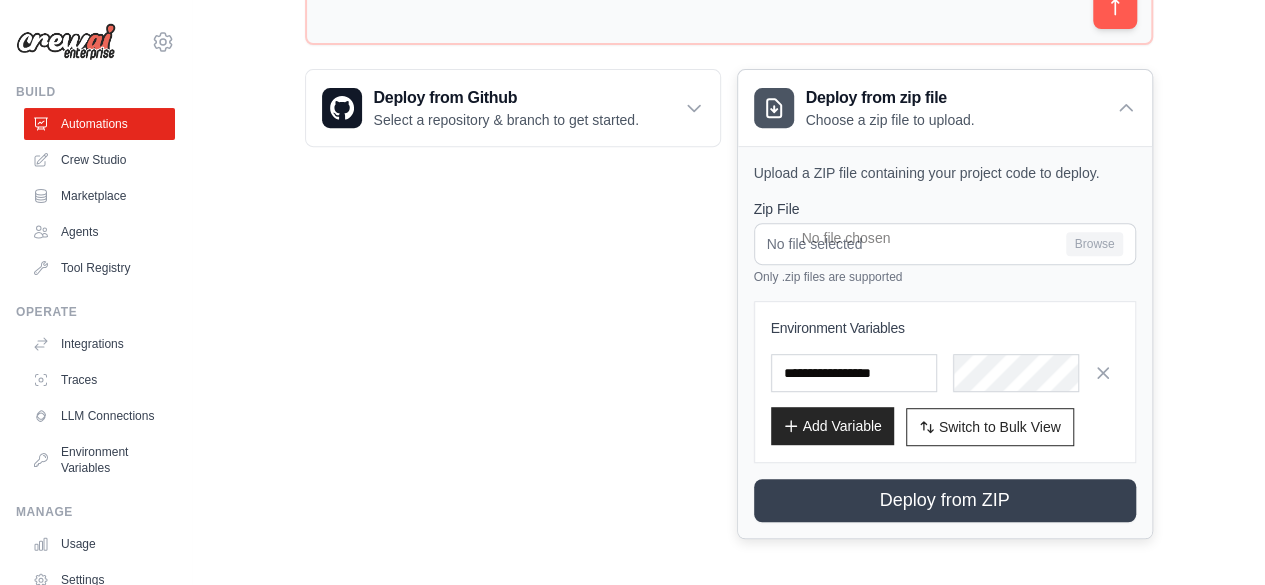 click on "Add Variable" at bounding box center [832, 426] 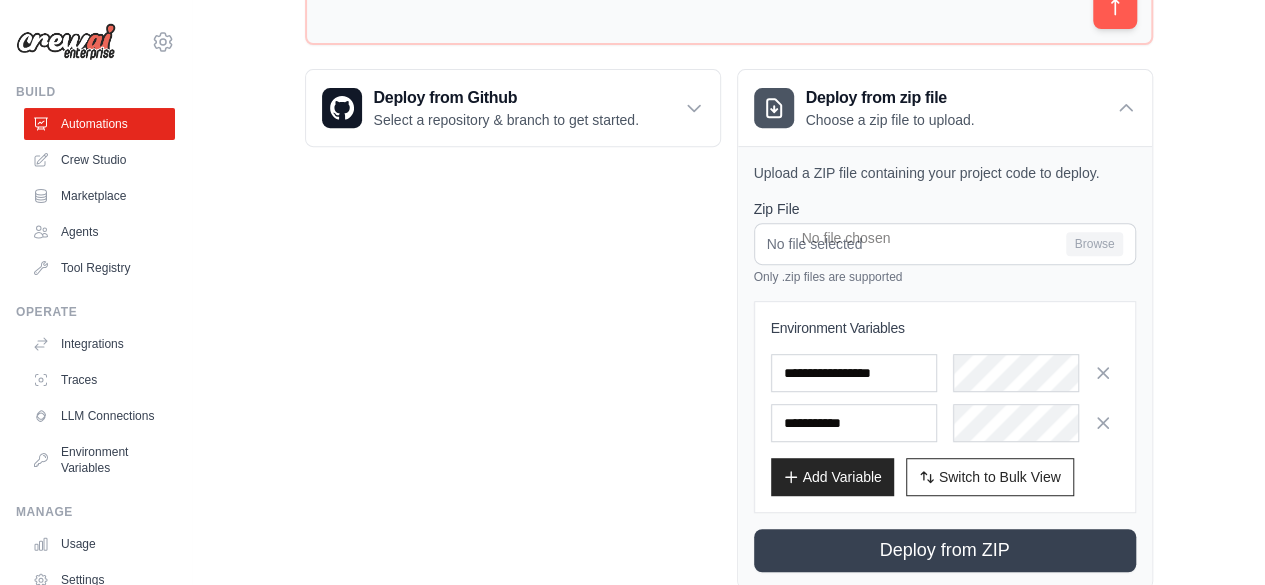 scroll, scrollTop: 0, scrollLeft: 283, axis: horizontal 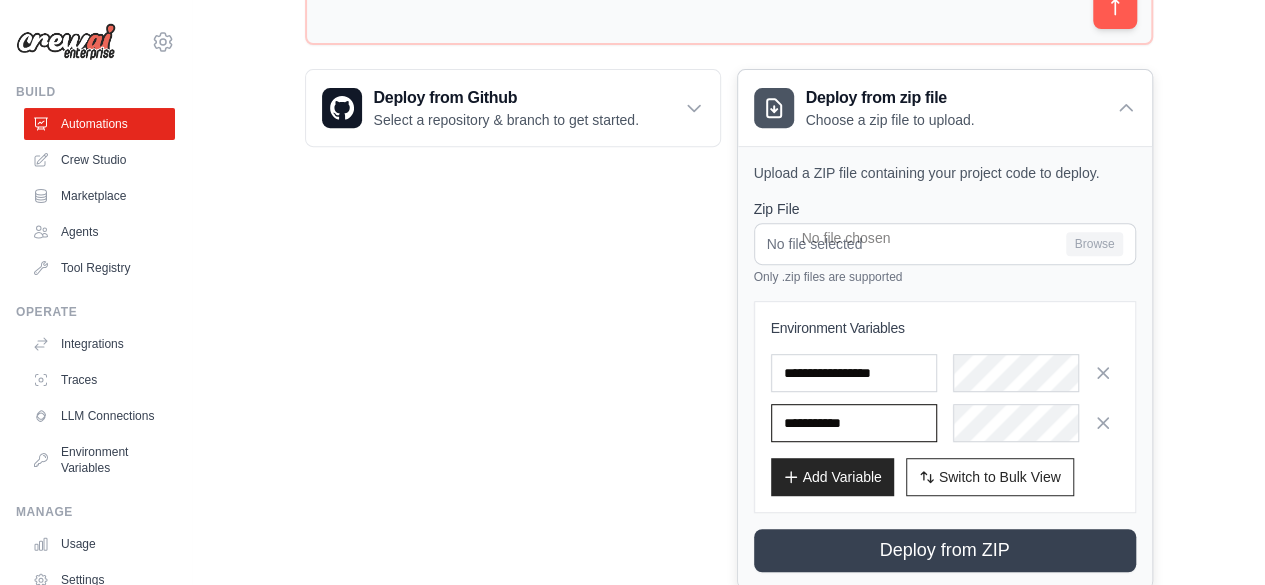 click at bounding box center (854, 423) 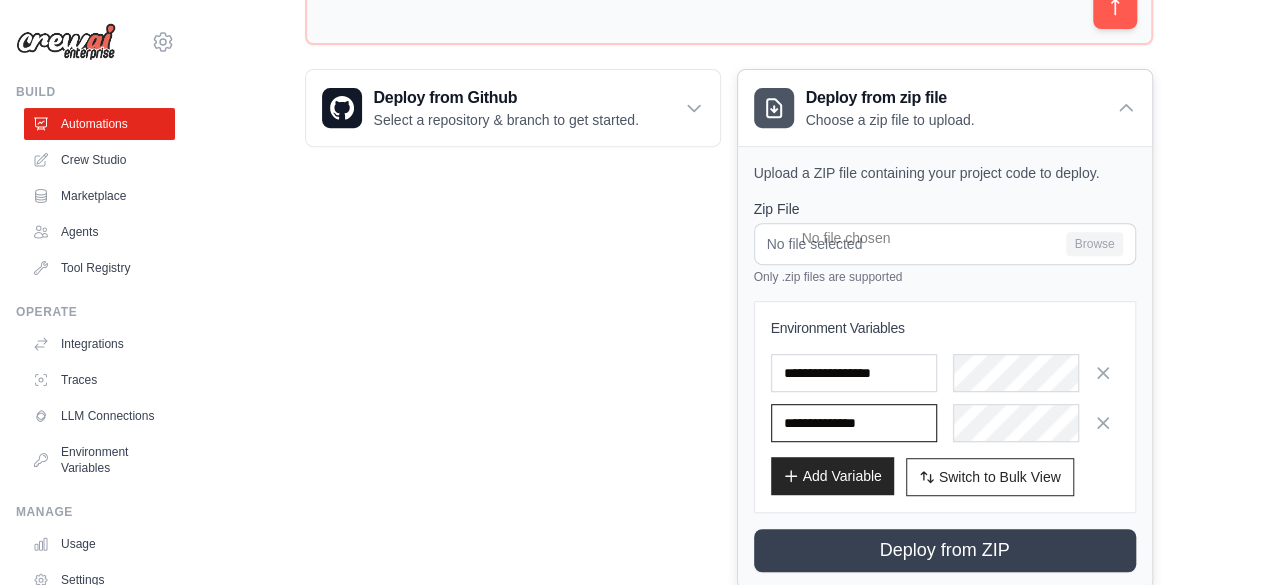 type on "**********" 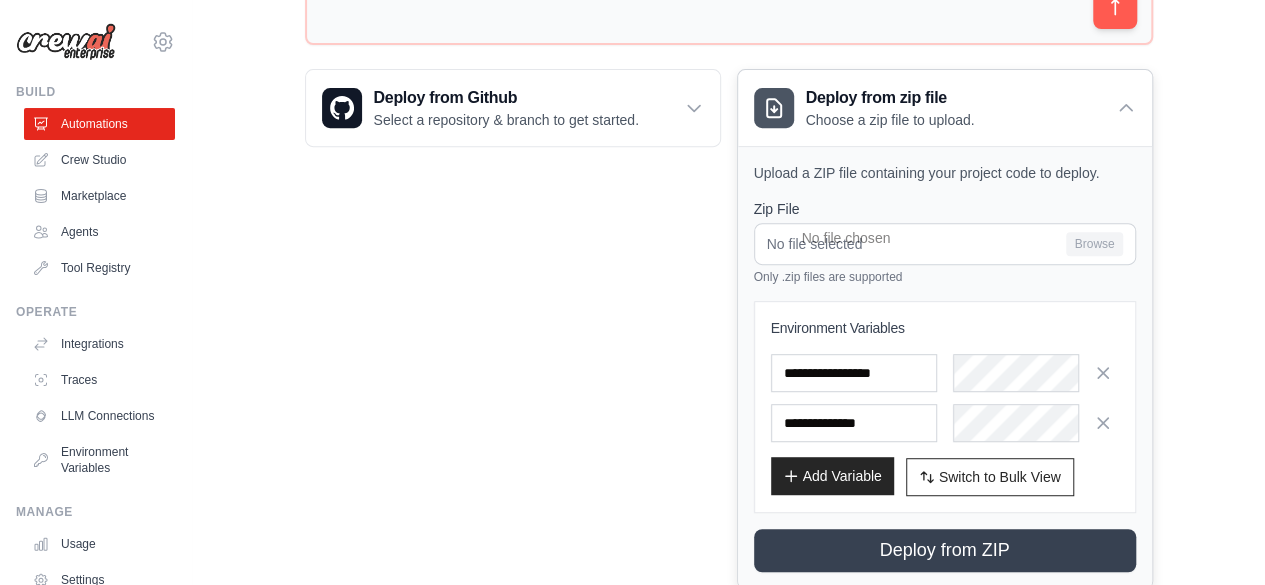 click on "Add Variable" at bounding box center [832, 476] 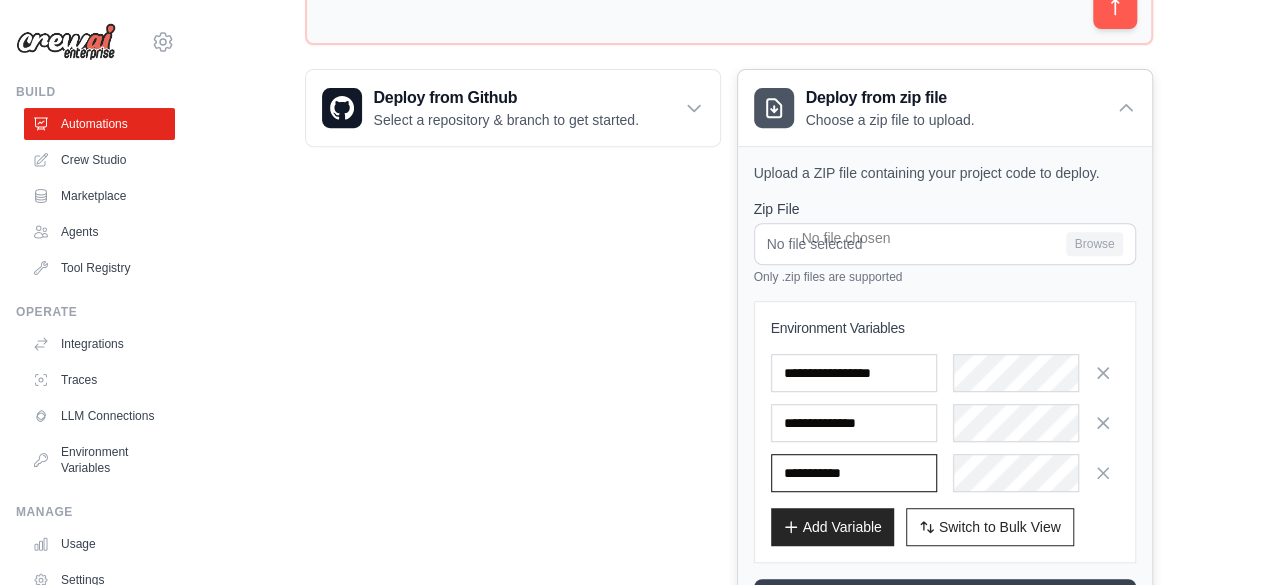 click at bounding box center [854, 473] 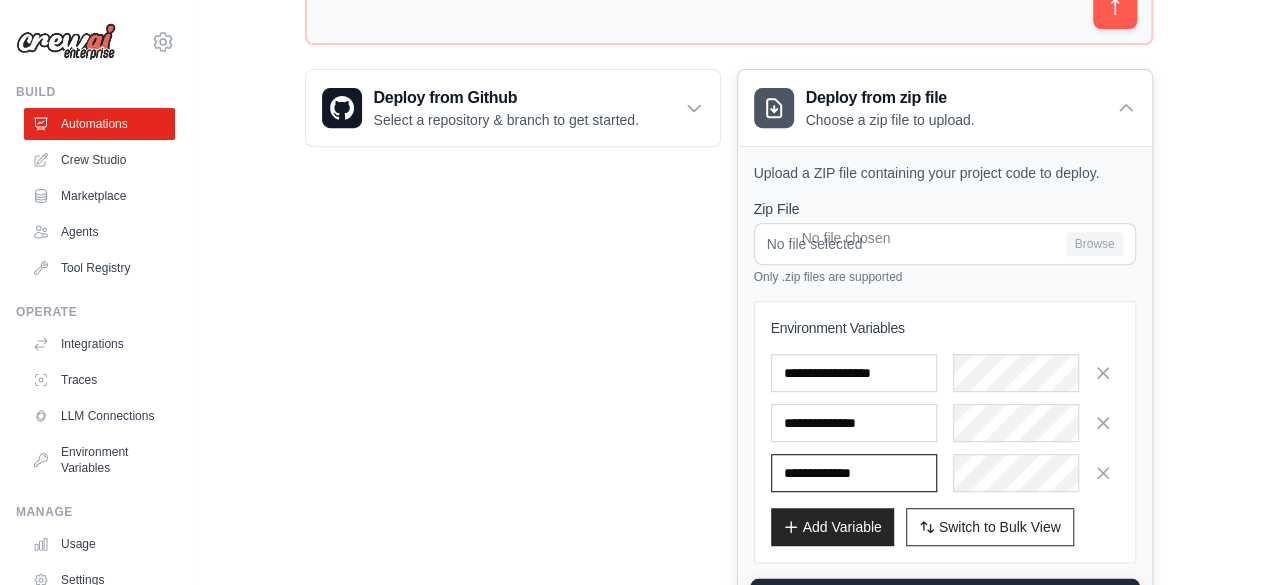 type on "**********" 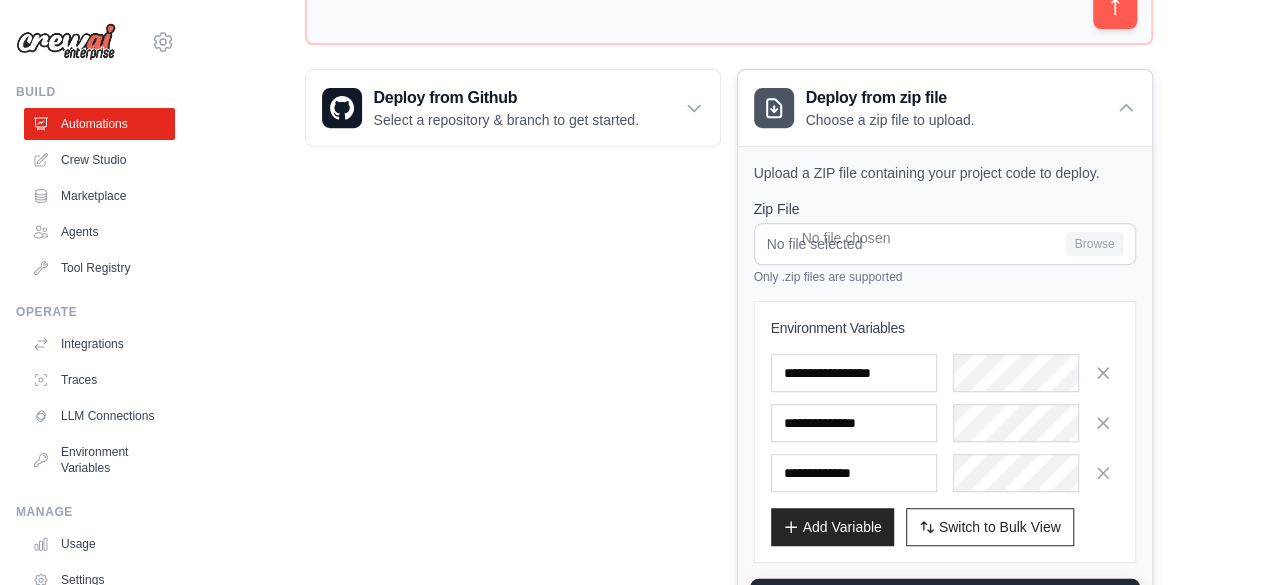 scroll, scrollTop: 0, scrollLeft: 545, axis: horizontal 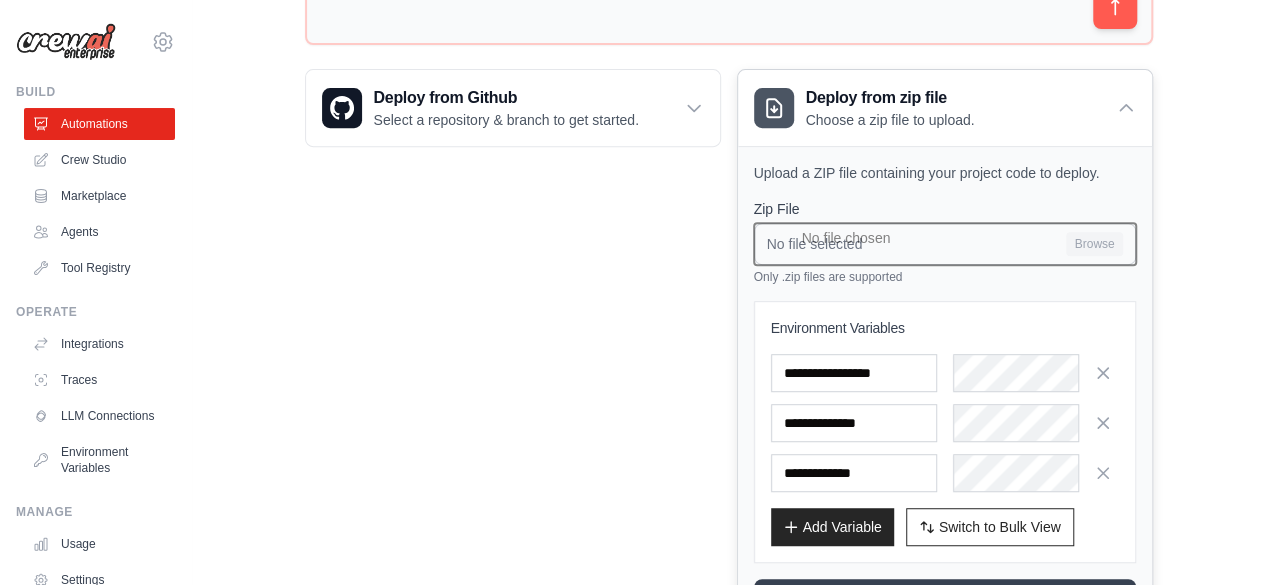 click on "No file selected
Browse" at bounding box center (945, 244) 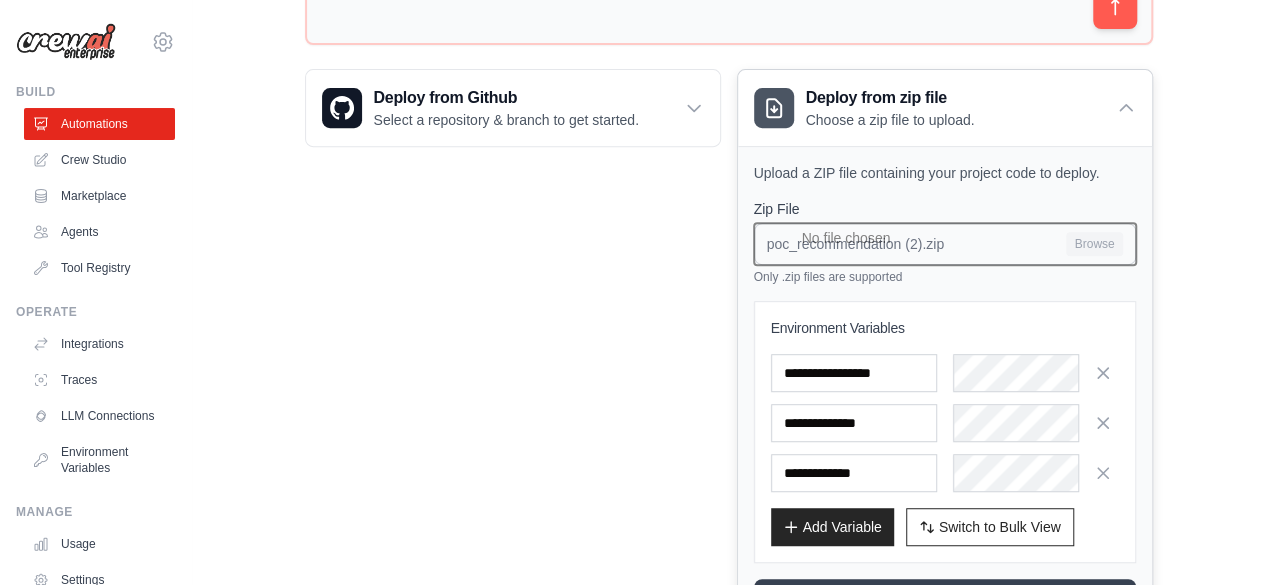 scroll, scrollTop: 476, scrollLeft: 0, axis: vertical 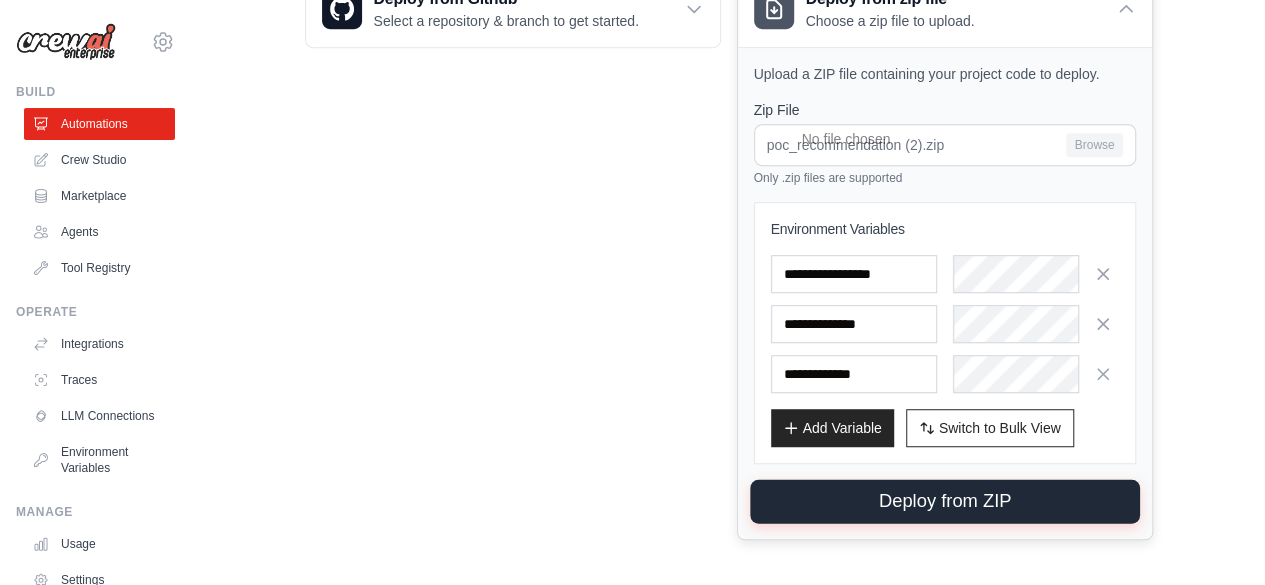 click on "Deploy from ZIP" at bounding box center (945, 502) 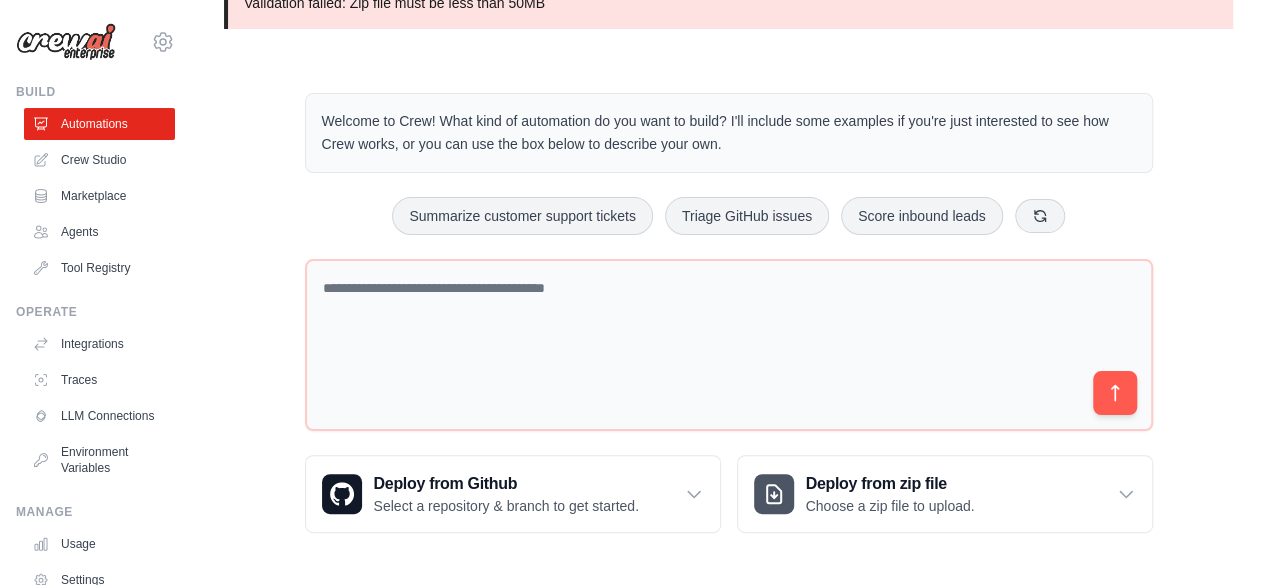 scroll, scrollTop: 0, scrollLeft: 0, axis: both 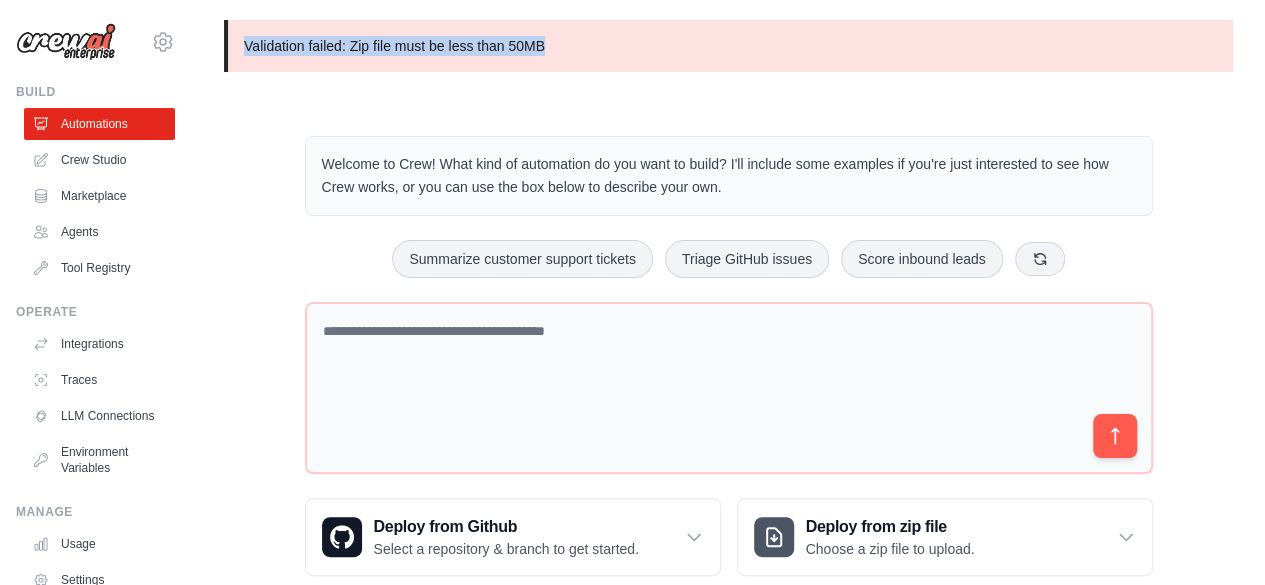 drag, startPoint x: 561, startPoint y: 51, endPoint x: 238, endPoint y: 53, distance: 323.0062 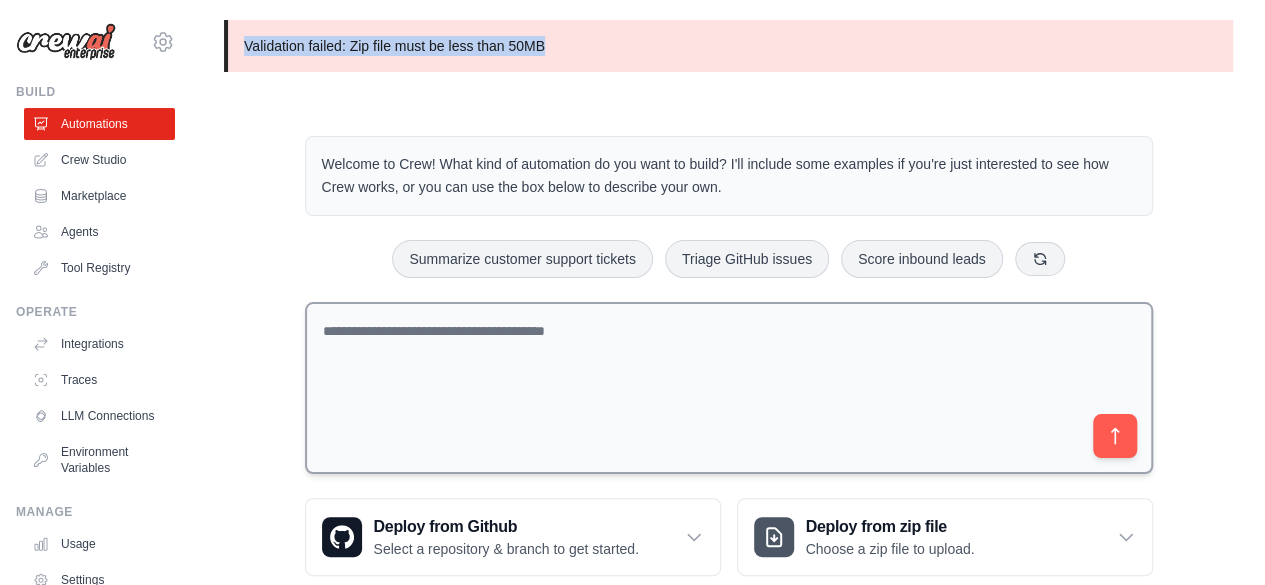 scroll, scrollTop: 40, scrollLeft: 0, axis: vertical 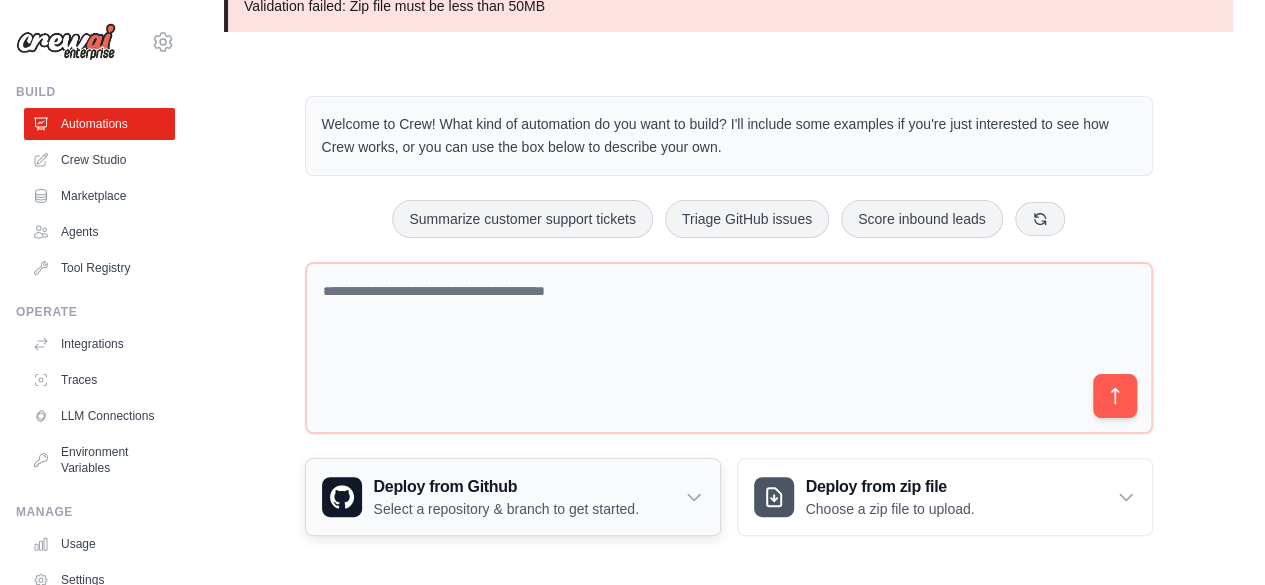 click on "Select a repository & branch to get started." at bounding box center [506, 509] 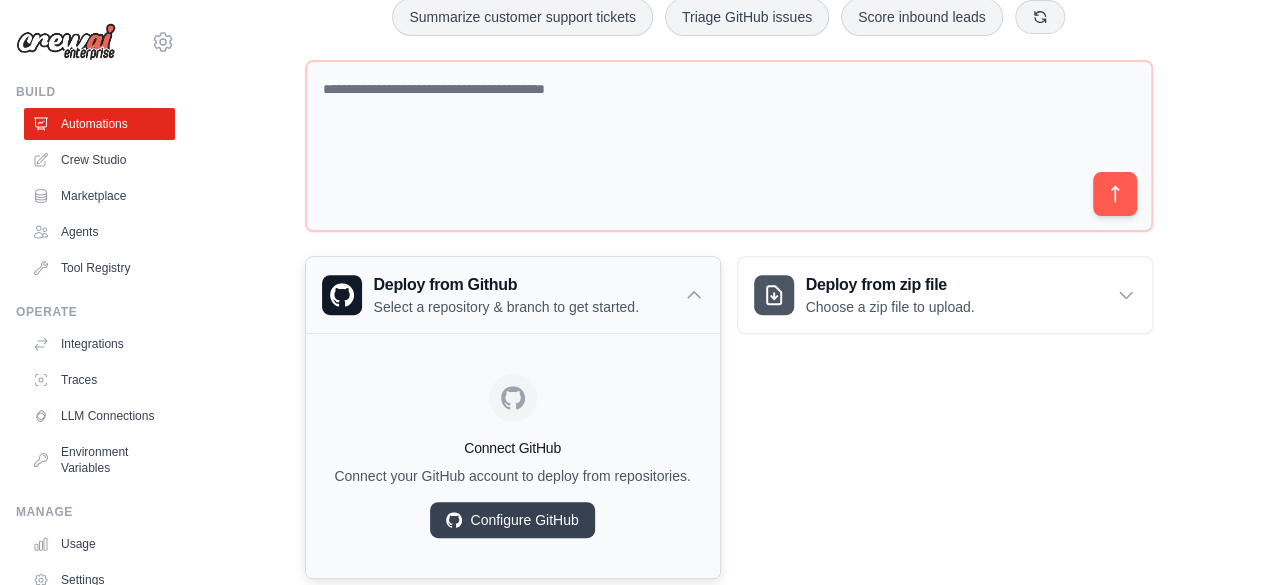 scroll, scrollTop: 285, scrollLeft: 0, axis: vertical 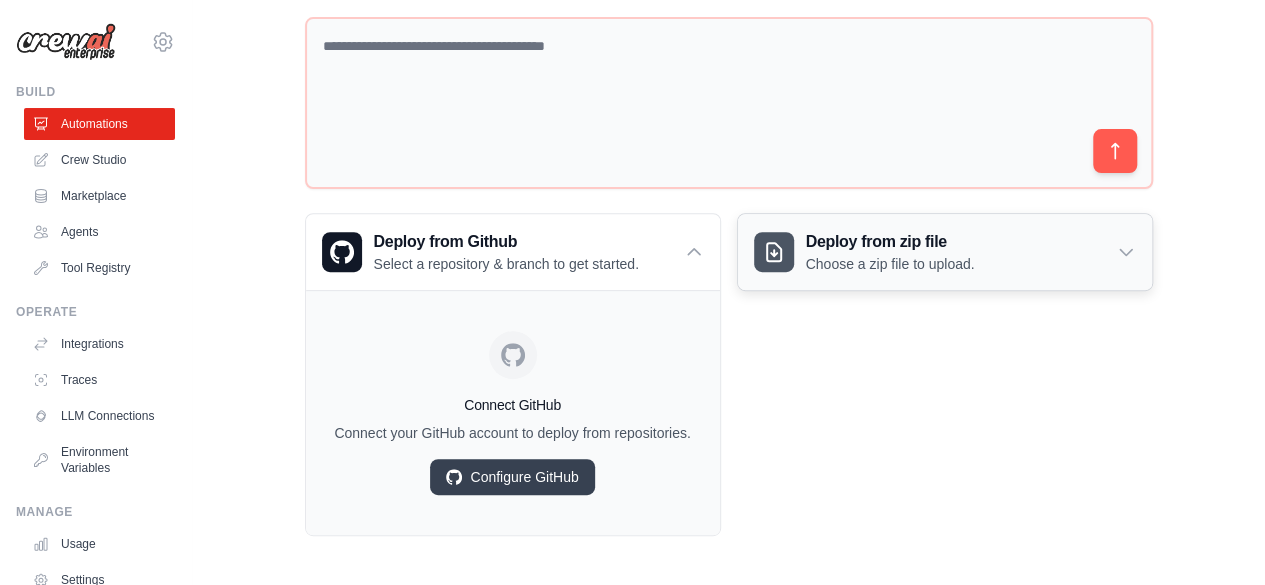 click on "Choose a zip file to upload." at bounding box center [890, 264] 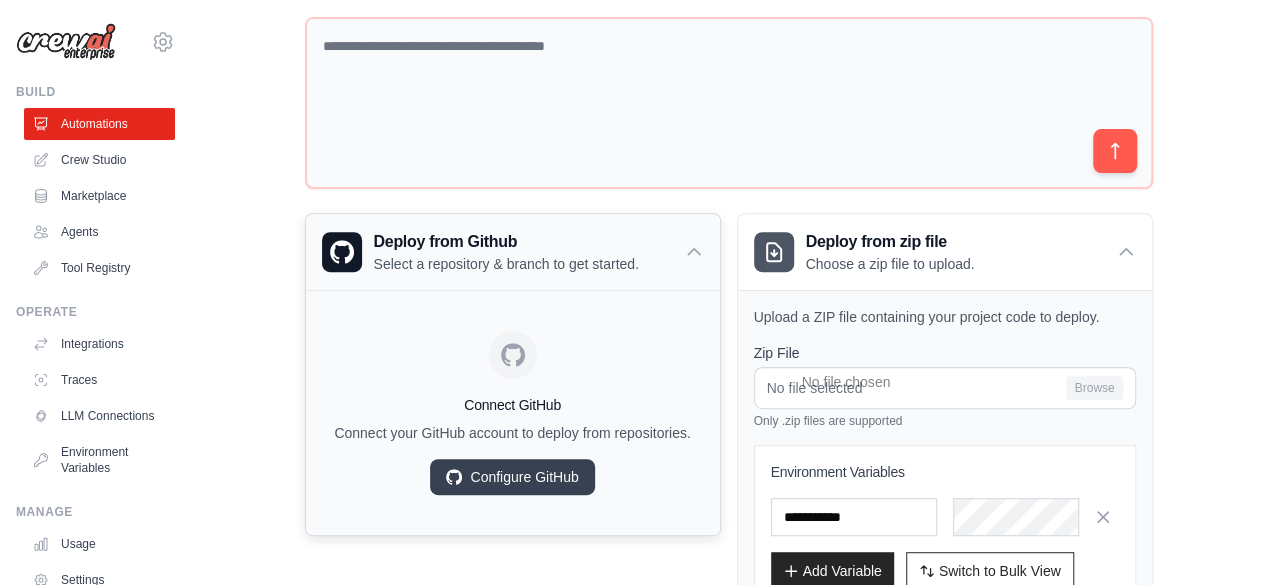 click on "Deploy from Github
Select a repository & branch to get started." at bounding box center (513, 252) 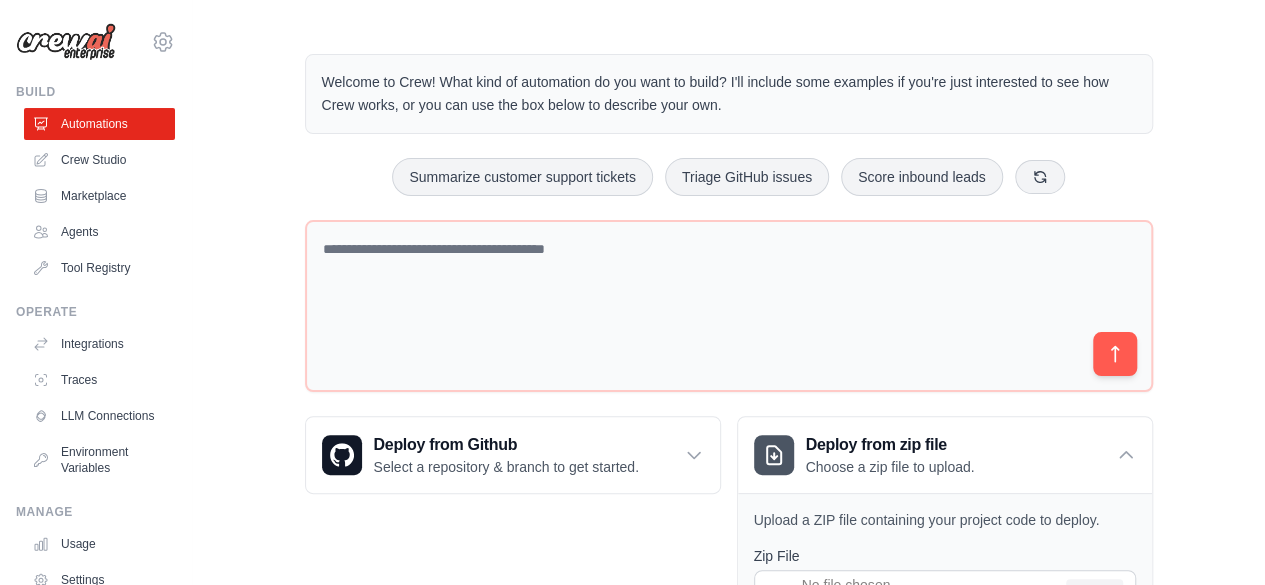 scroll, scrollTop: 81, scrollLeft: 0, axis: vertical 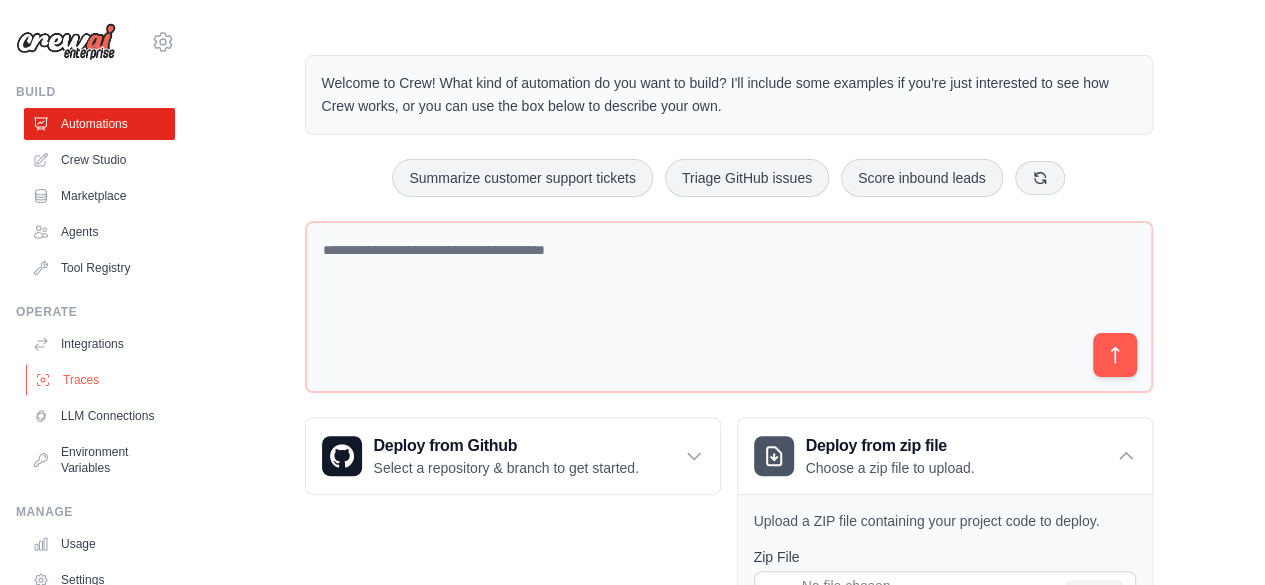click on "Traces" at bounding box center (101, 380) 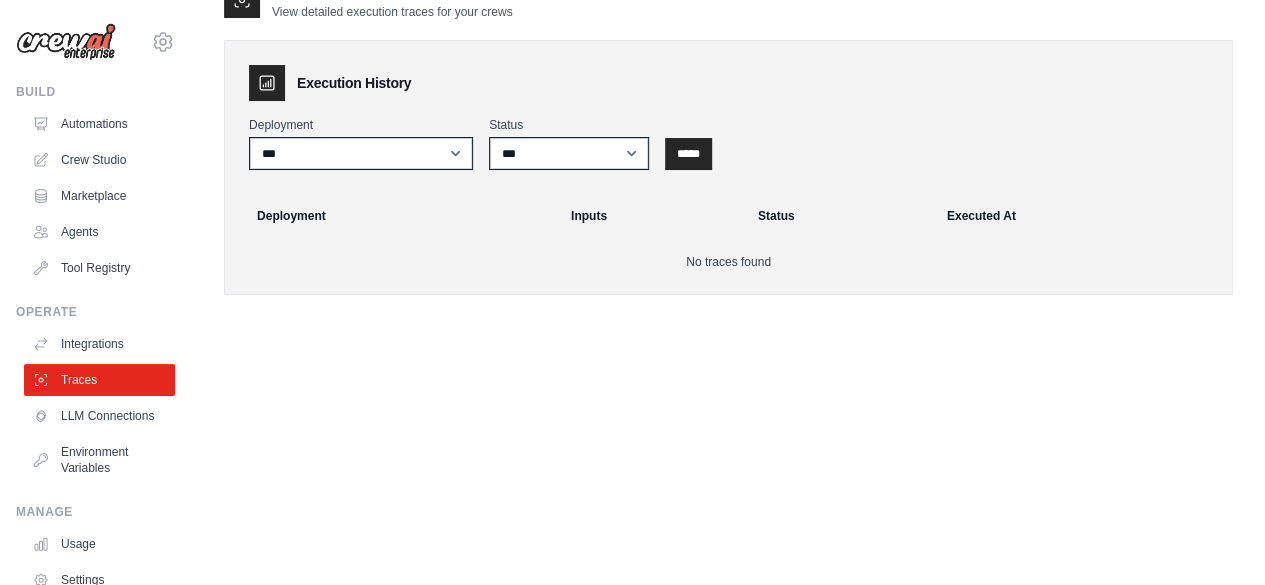 scroll, scrollTop: 0, scrollLeft: 0, axis: both 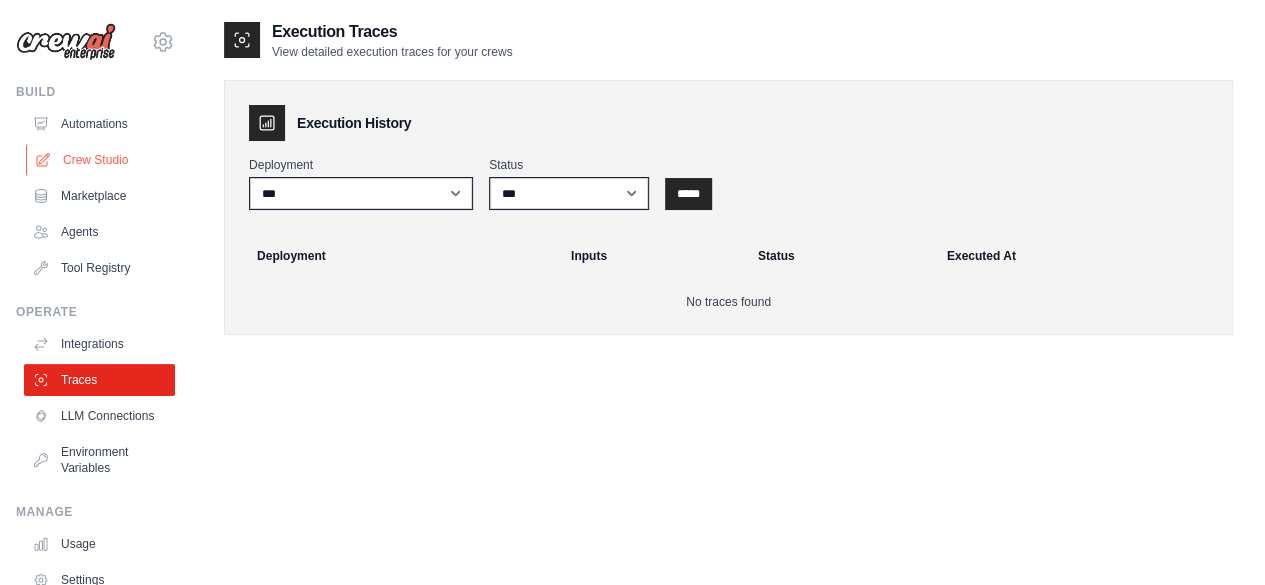 click on "Crew Studio" at bounding box center [101, 160] 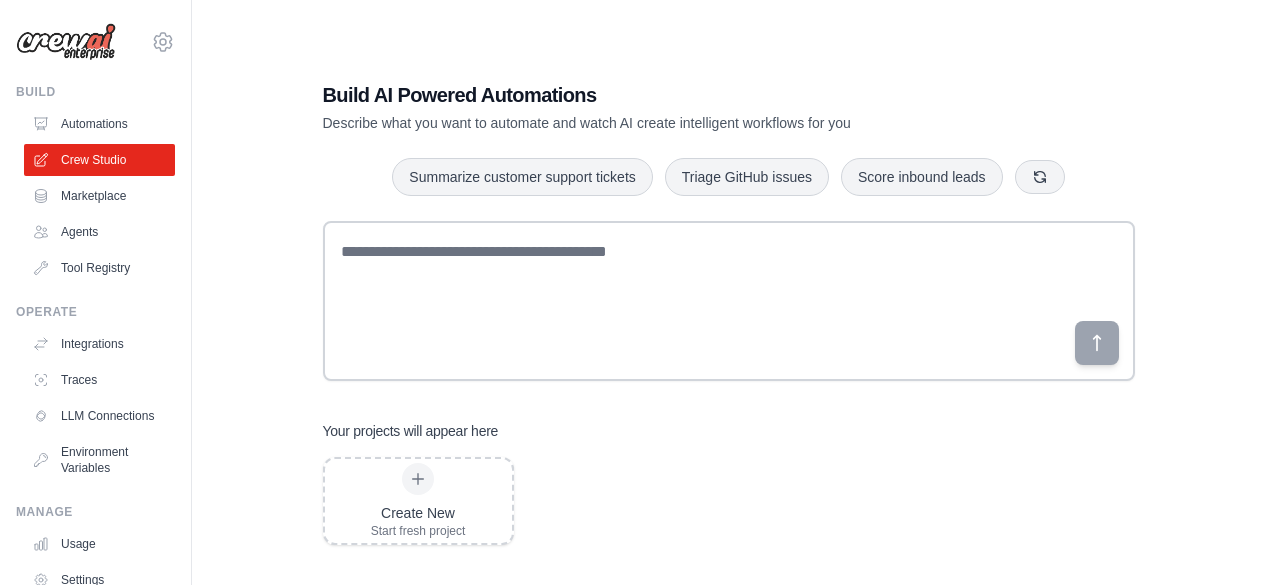 scroll, scrollTop: 0, scrollLeft: 0, axis: both 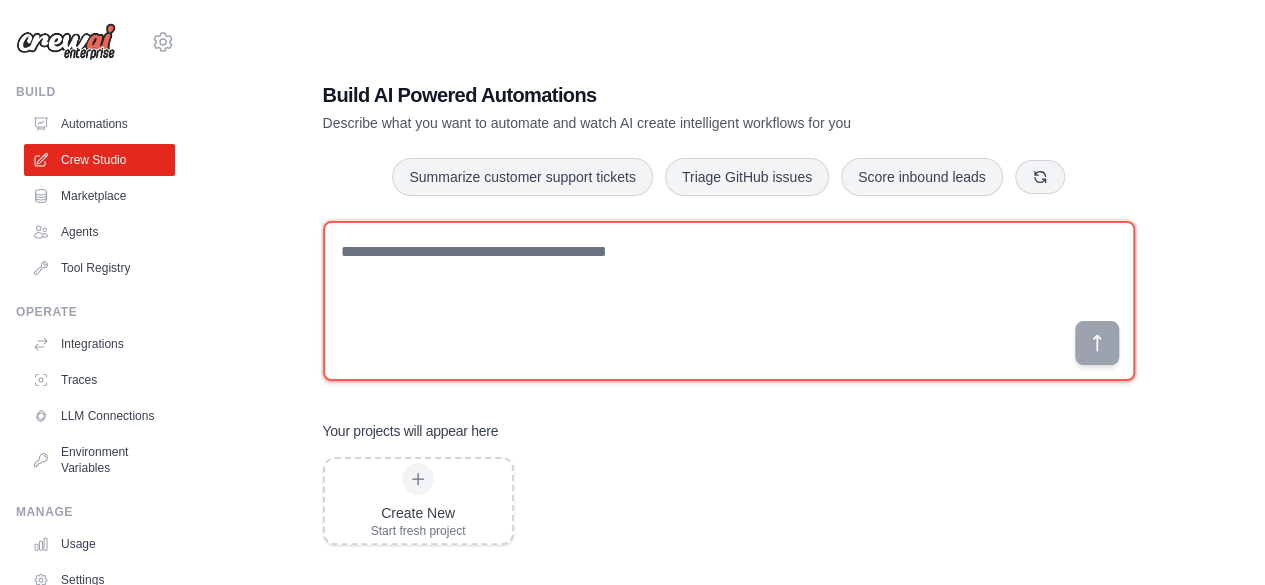 click at bounding box center [729, 301] 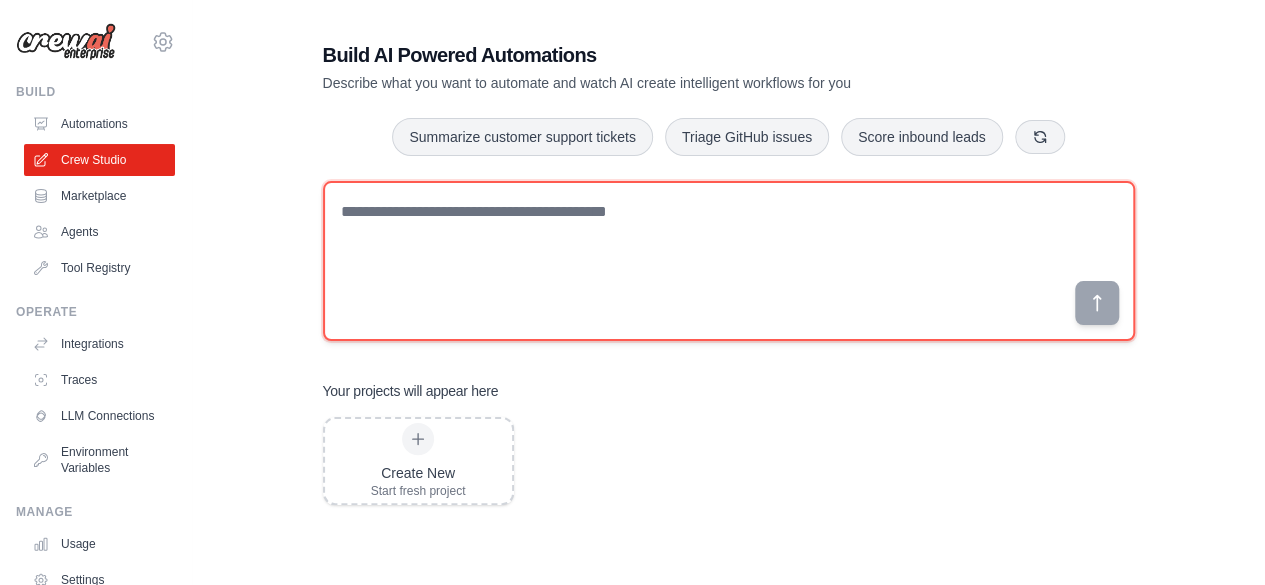 click at bounding box center [729, 261] 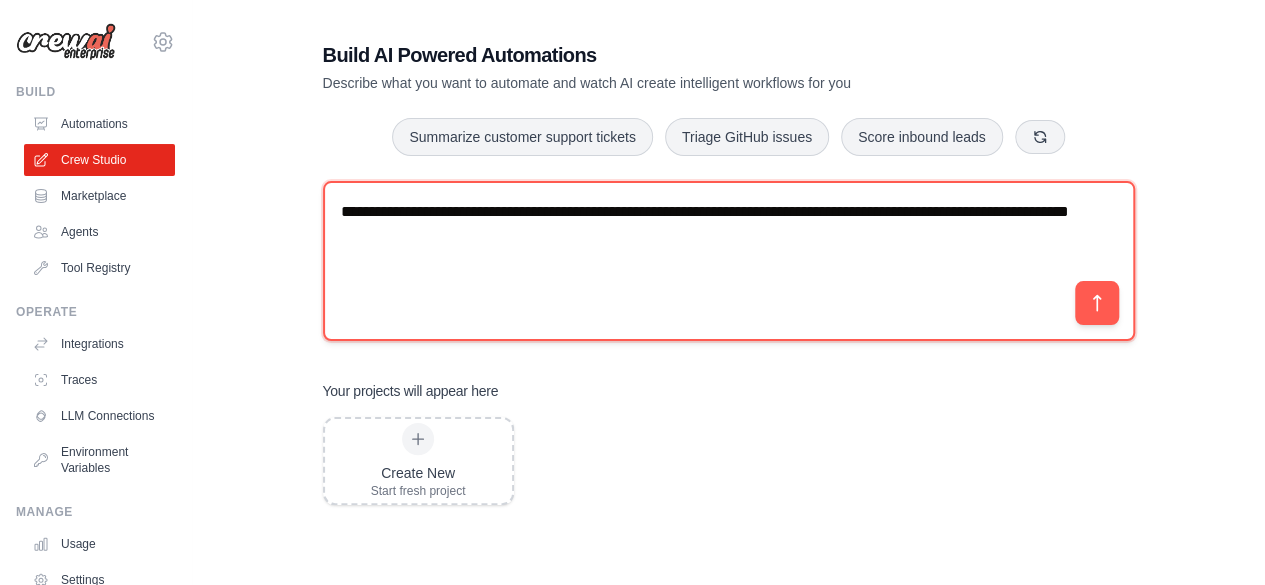 click on "**********" at bounding box center [729, 261] 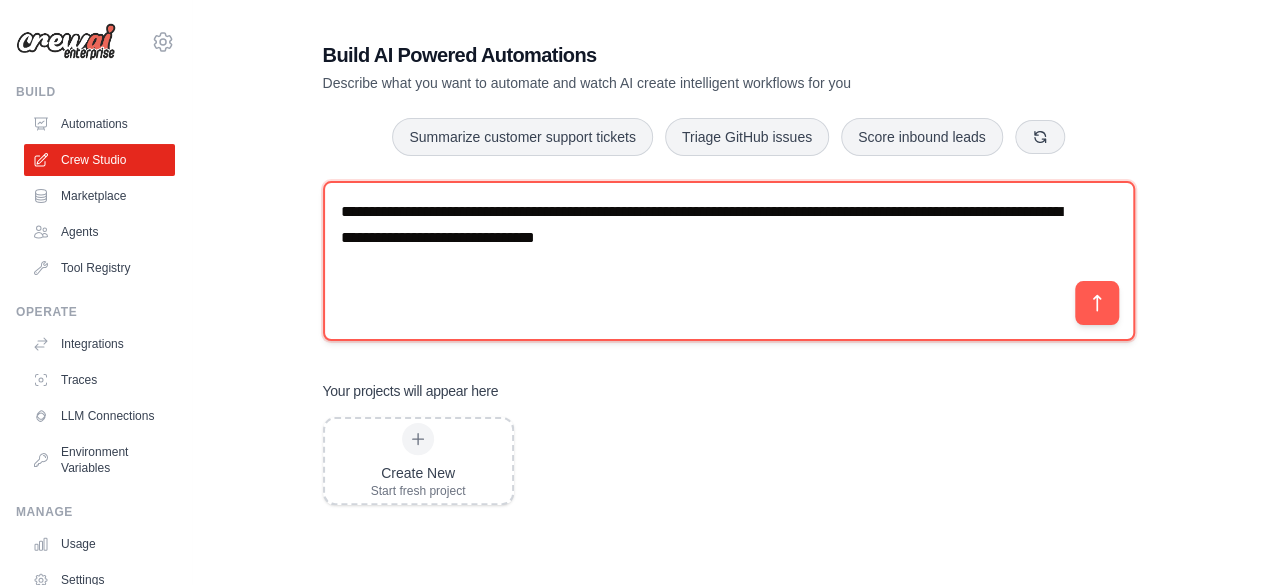 type on "**********" 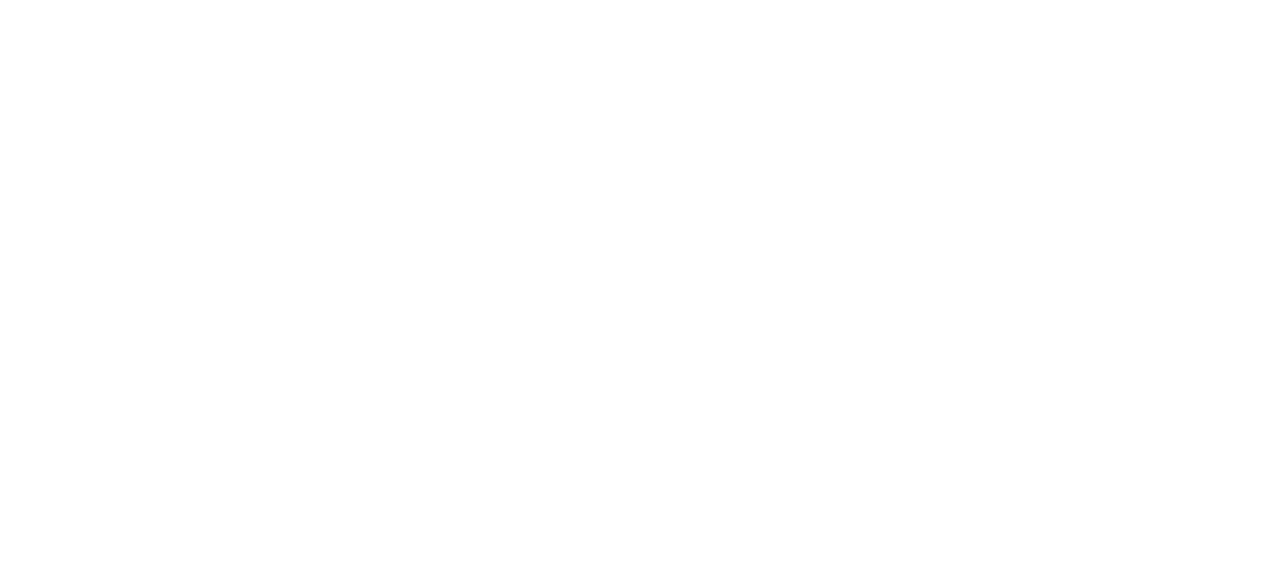 scroll, scrollTop: 0, scrollLeft: 0, axis: both 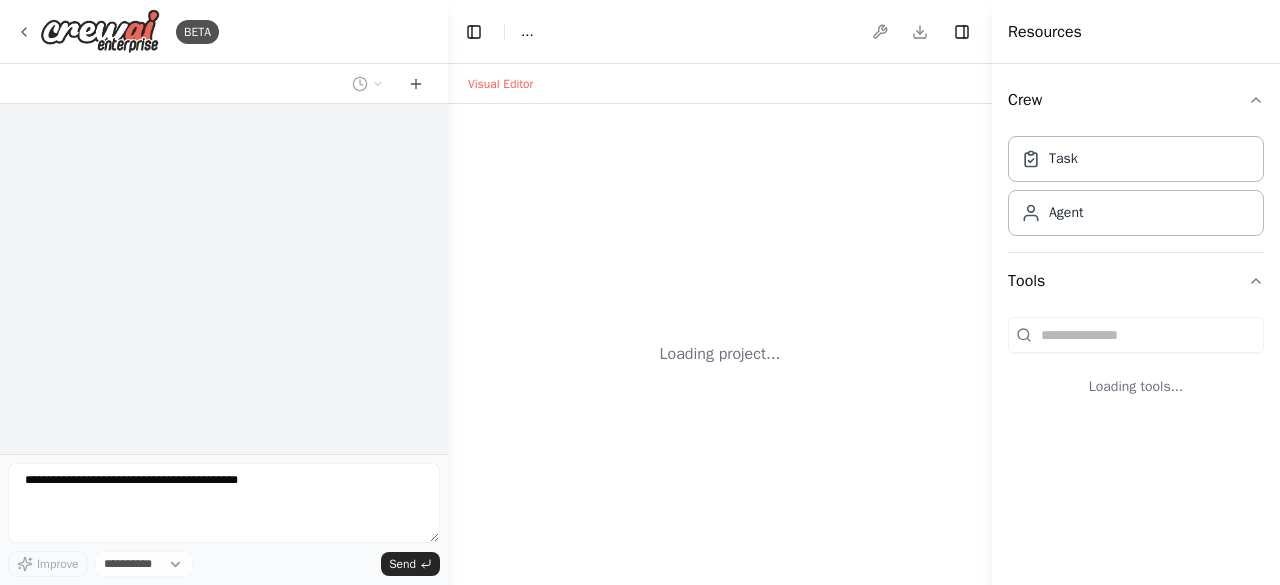 select on "****" 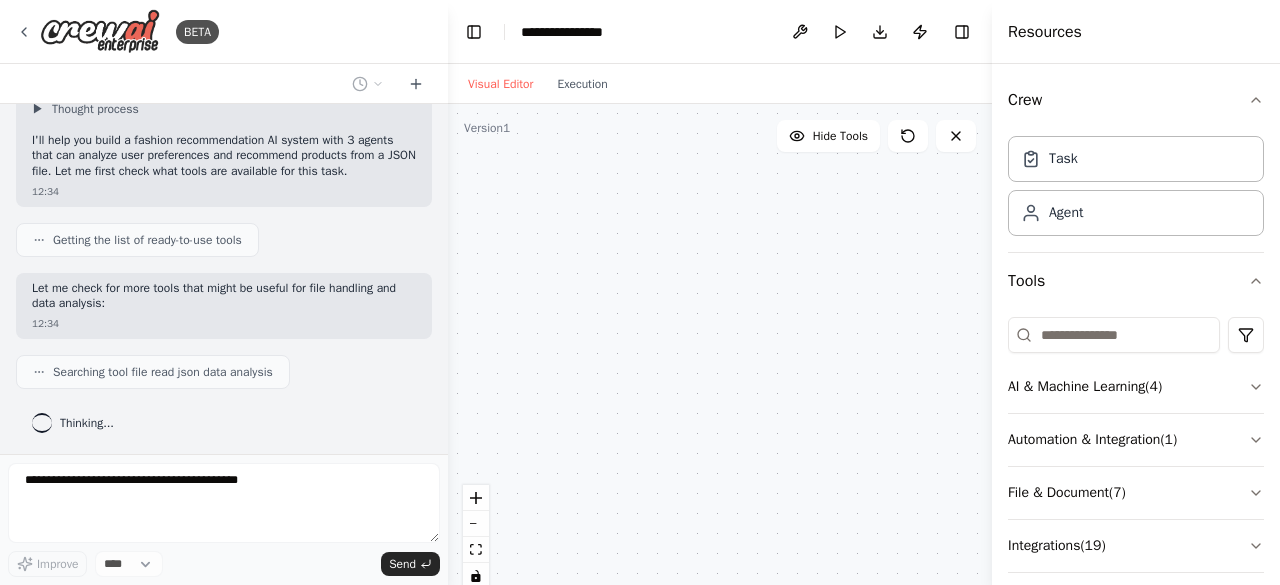 scroll, scrollTop: 0, scrollLeft: 0, axis: both 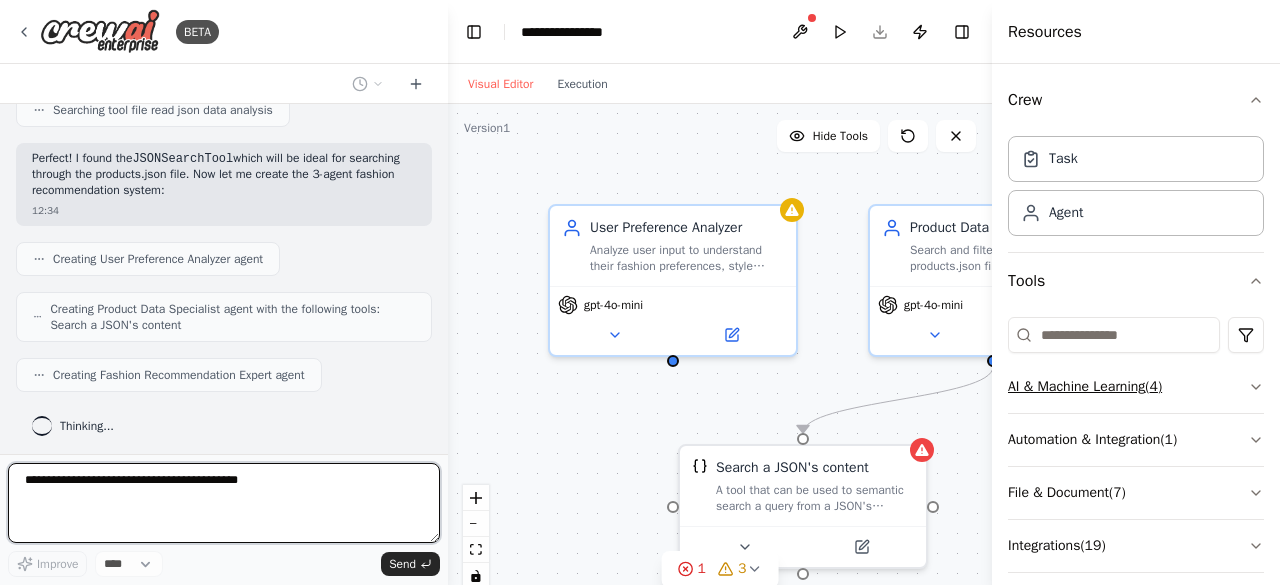 click on "AI & Machine Learning  ( 4 )" at bounding box center [1136, 387] 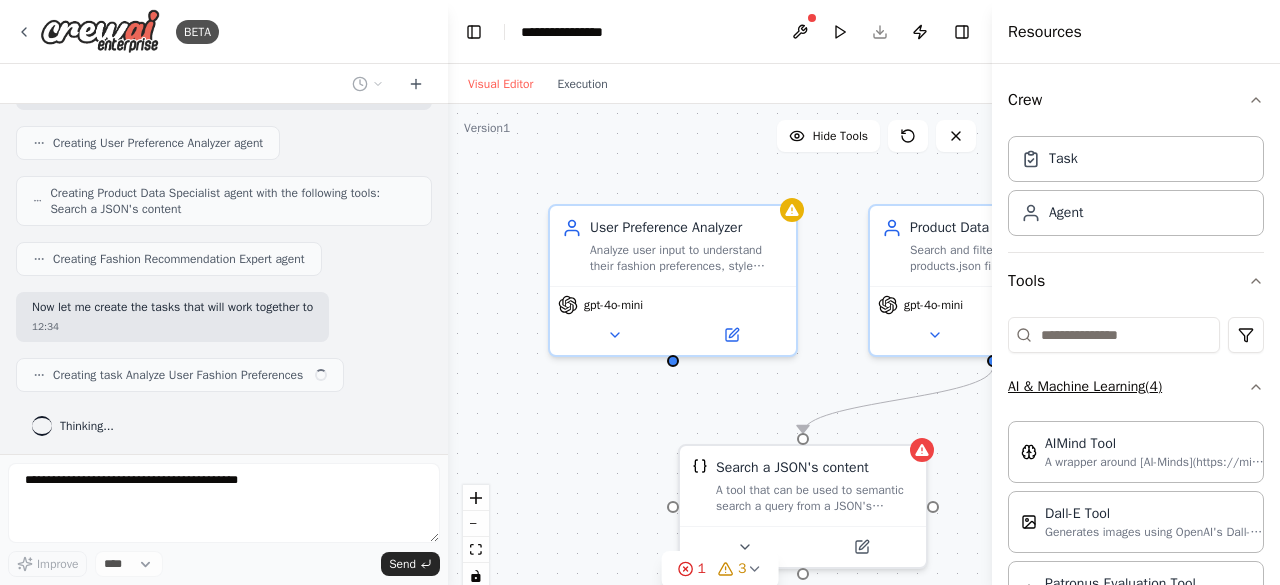 scroll, scrollTop: 523, scrollLeft: 0, axis: vertical 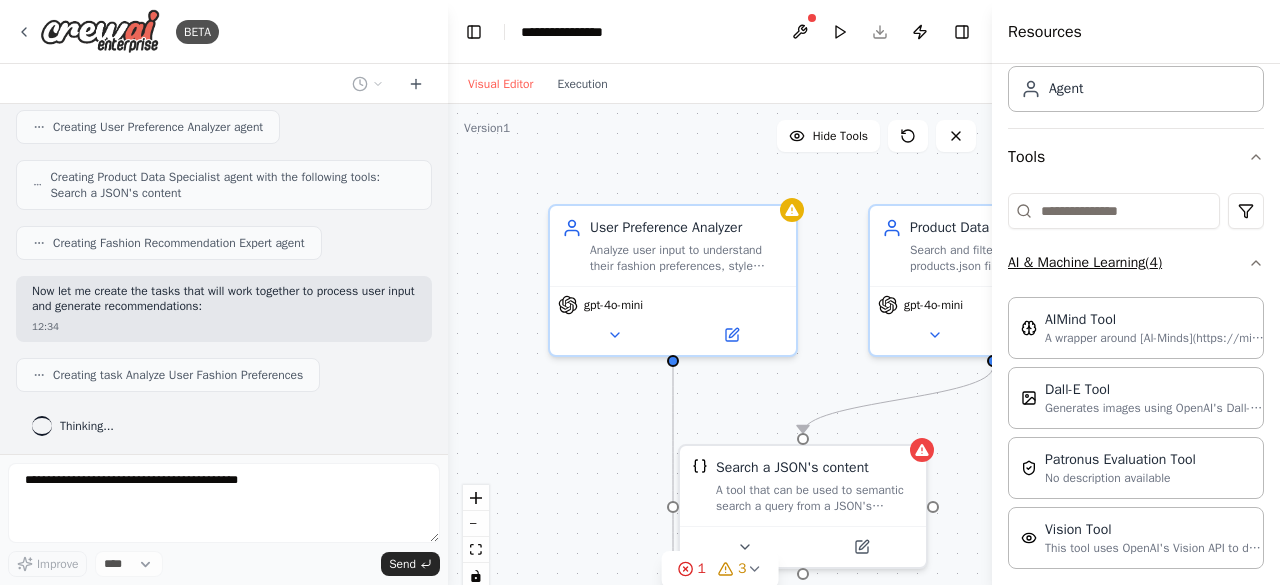 click 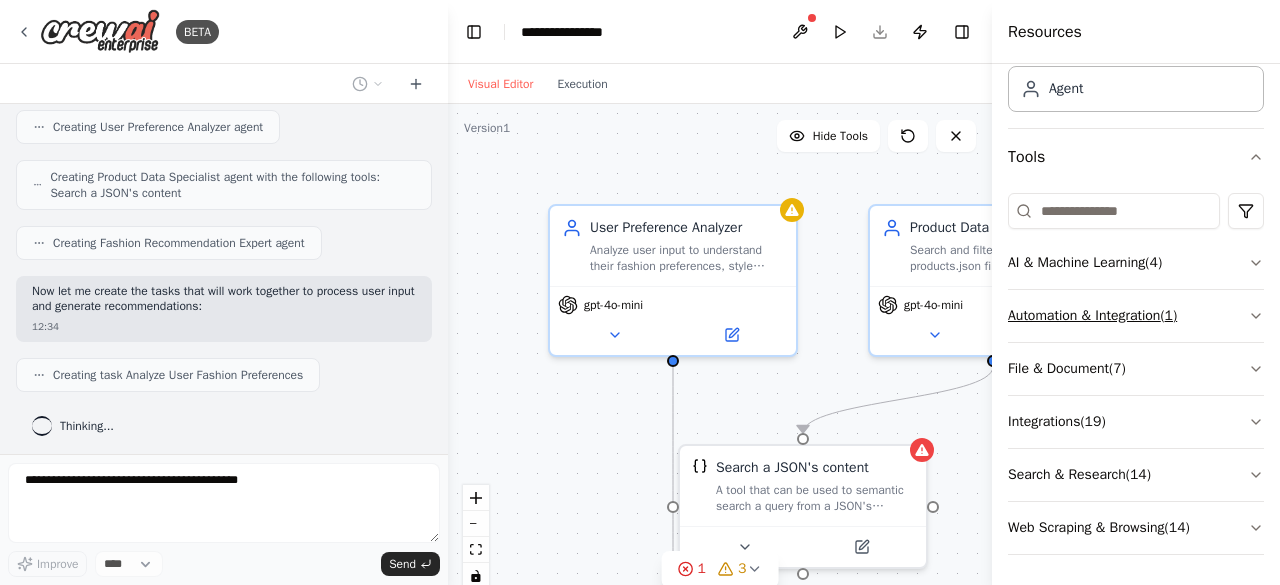 scroll, scrollTop: 122, scrollLeft: 0, axis: vertical 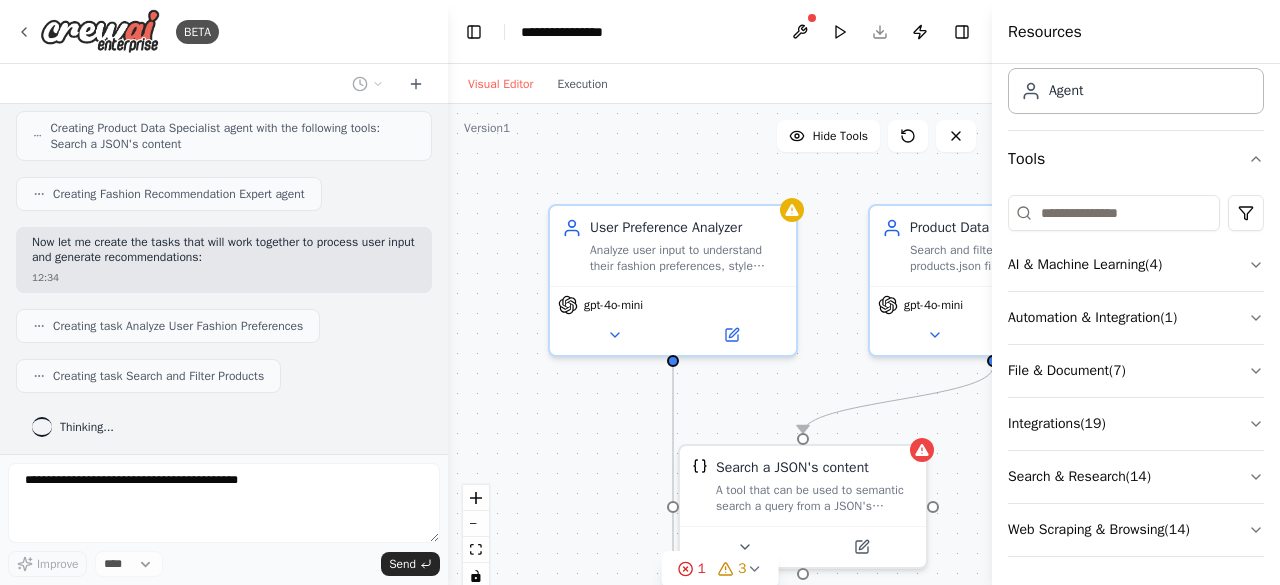 click on "Resources" at bounding box center [1045, 32] 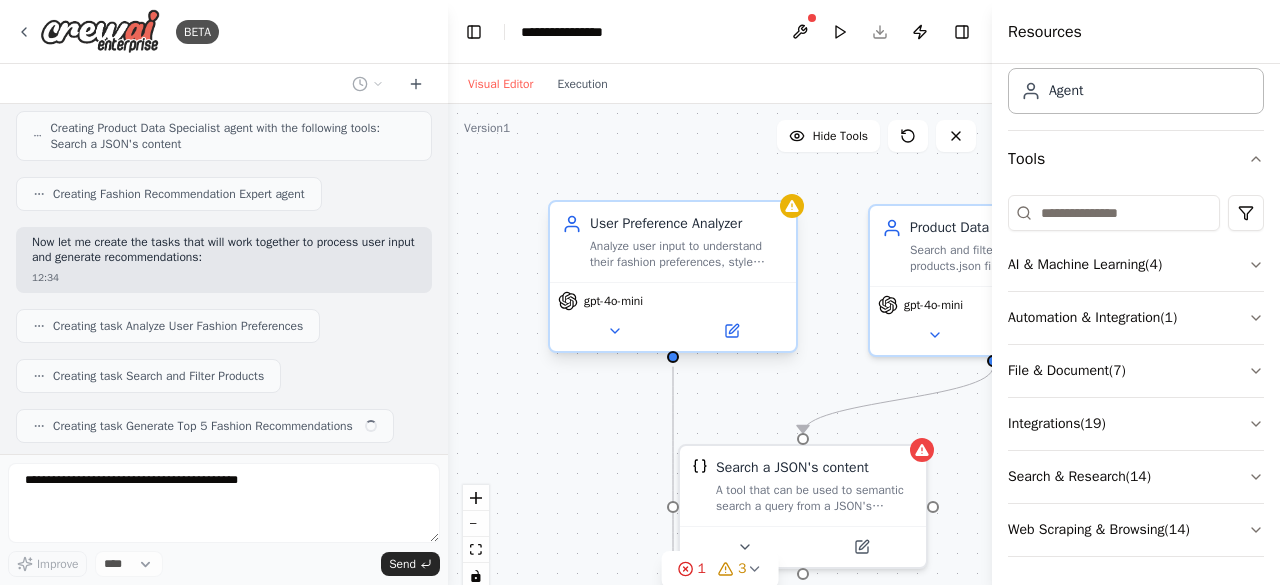 scroll, scrollTop: 622, scrollLeft: 0, axis: vertical 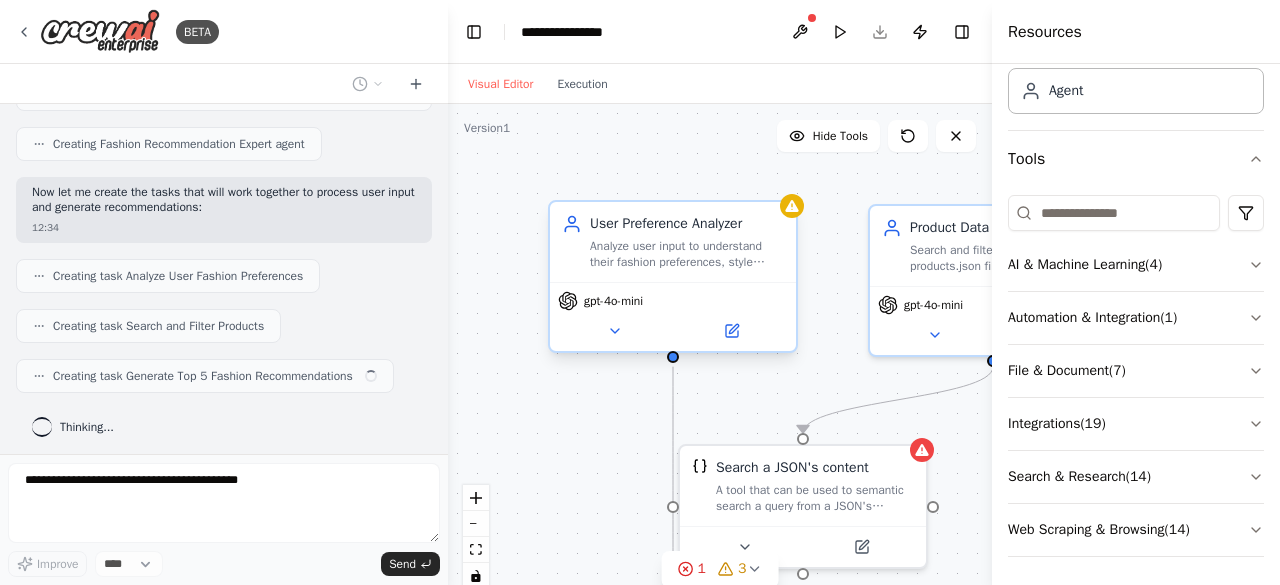 click on "User Preference Analyzer" at bounding box center [687, 224] 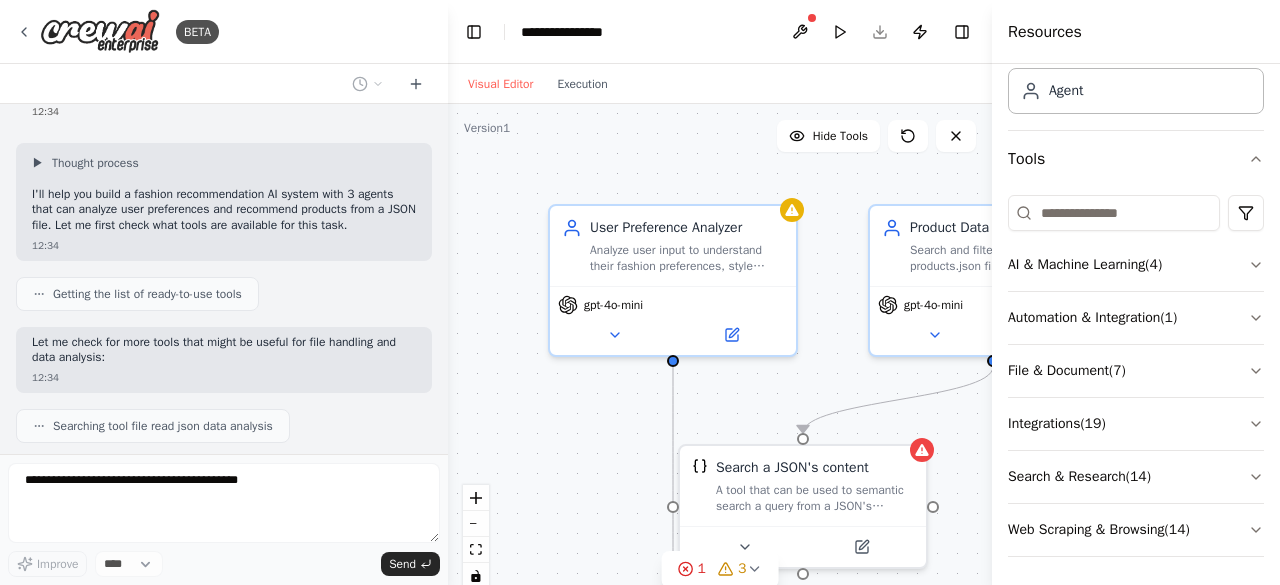 scroll, scrollTop: 0, scrollLeft: 0, axis: both 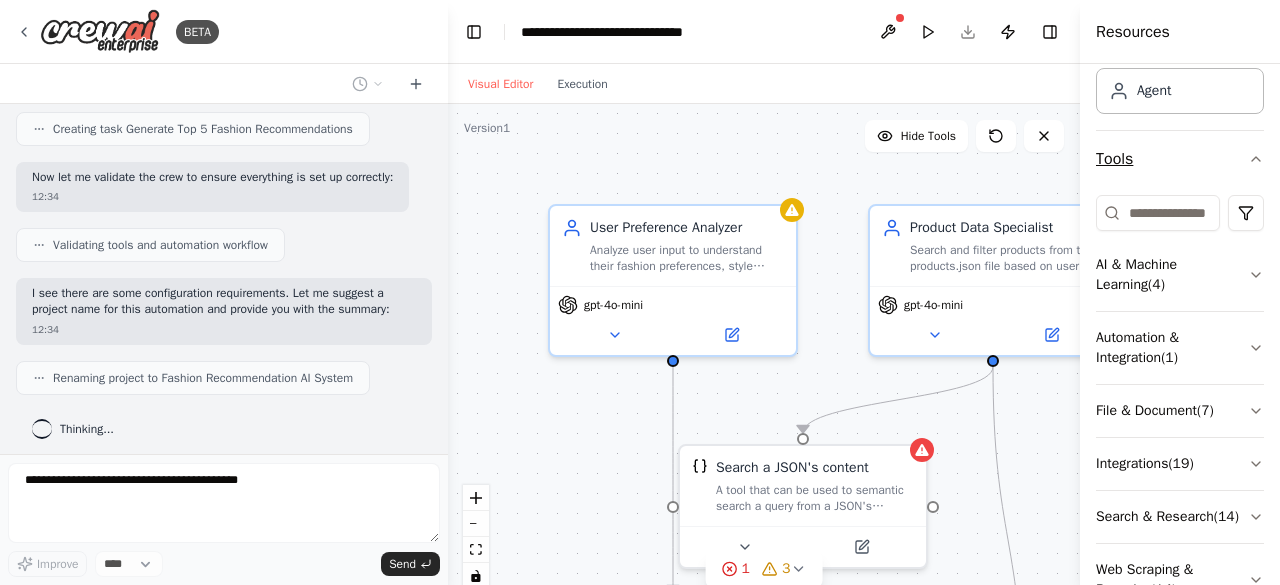drag, startPoint x: 992, startPoint y: 161, endPoint x: 1110, endPoint y: 148, distance: 118.71394 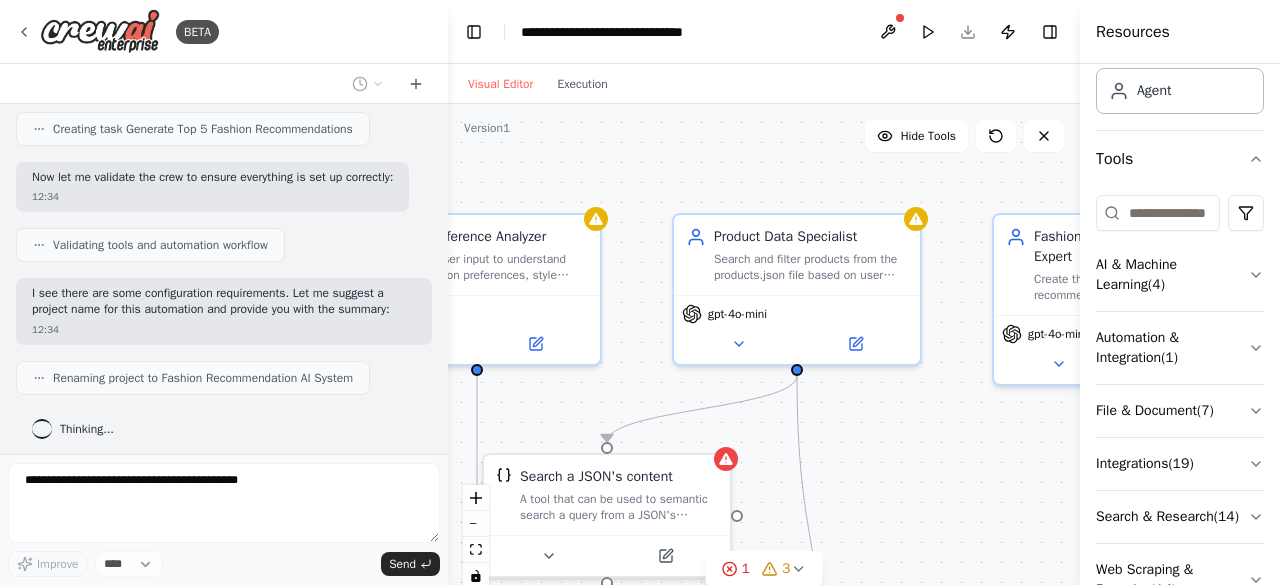 drag, startPoint x: 688, startPoint y: 187, endPoint x: 464, endPoint y: 215, distance: 225.74321 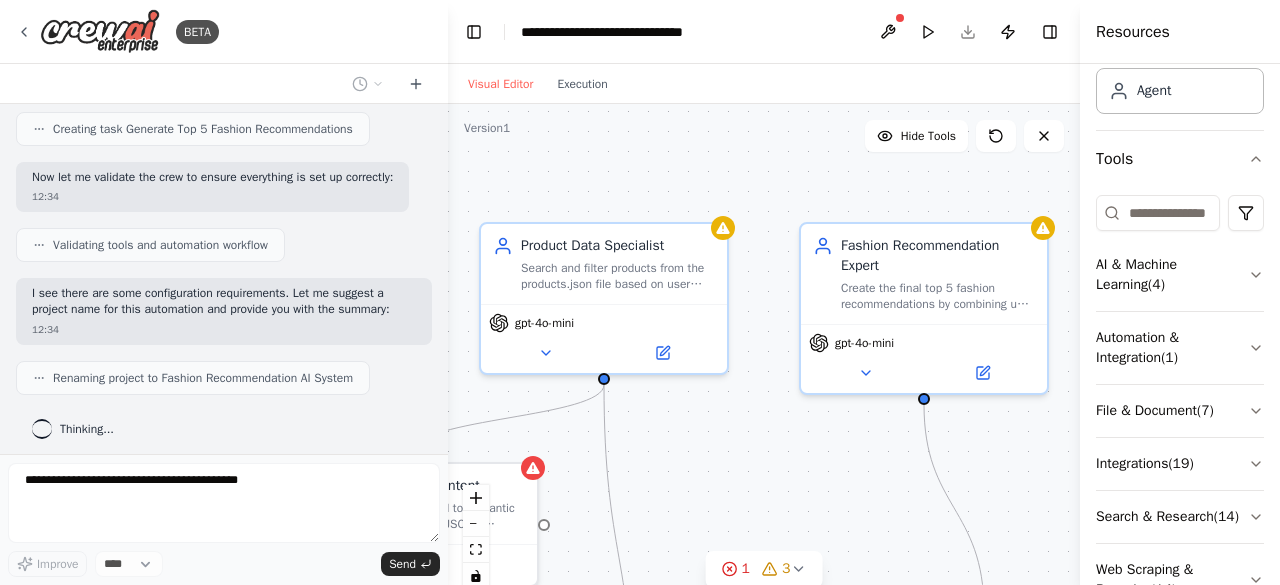 drag, startPoint x: 647, startPoint y: 200, endPoint x: 478, endPoint y: 190, distance: 169.2956 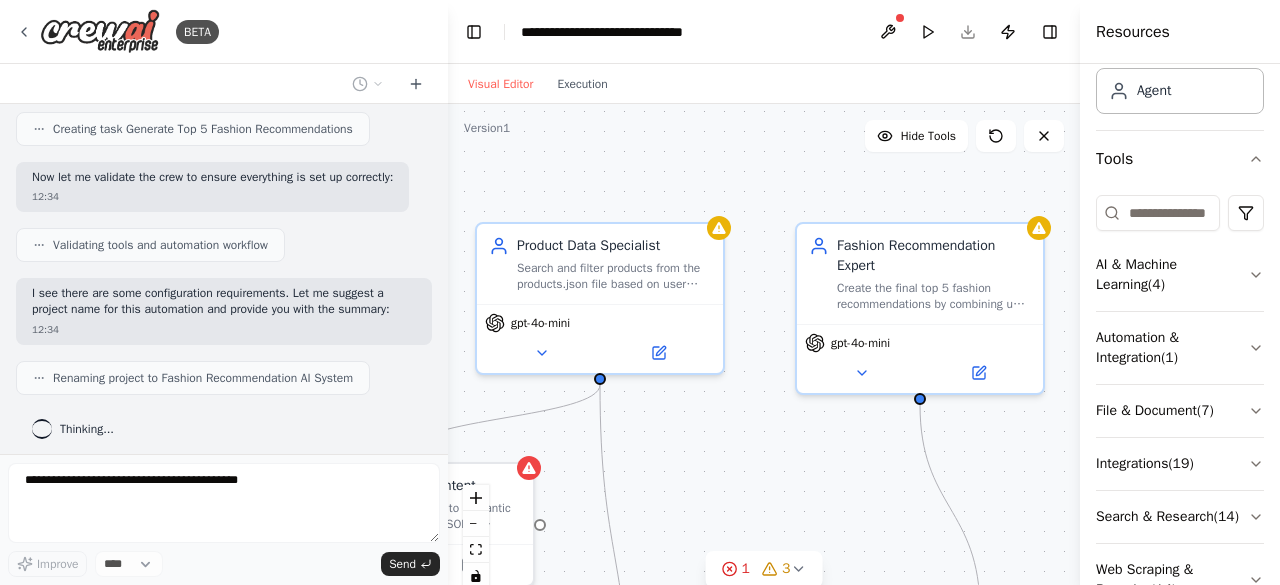 click on ".deletable-edge-delete-btn {
width: 20px;
height: 20px;
border: 0px solid #ffffff;
color: #6b7280;
background-color: #f8fafc;
cursor: pointer;
border-radius: 50%;
font-size: 12px;
padding: 3px;
display: flex;
align-items: center;
justify-content: center;
transition: all 0.2s cubic-bezier(0.4, 0, 0.2, 1);
box-shadow: 0 2px 4px rgba(0, 0, 0, 0.1);
}
.deletable-edge-delete-btn:hover {
background-color: #ef4444;
color: #ffffff;
border-color: #dc2626;
transform: scale(1.1);
box-shadow: 0 4px 12px rgba(239, 68, 68, 0.4);
}
.deletable-edge-delete-btn:active {
transform: scale(0.95);
box-shadow: 0 2px 4px rgba(239, 68, 68, 0.3);
}
User Preference Analyzer gpt-4o-mini Product Data Specialist" at bounding box center (764, 354) 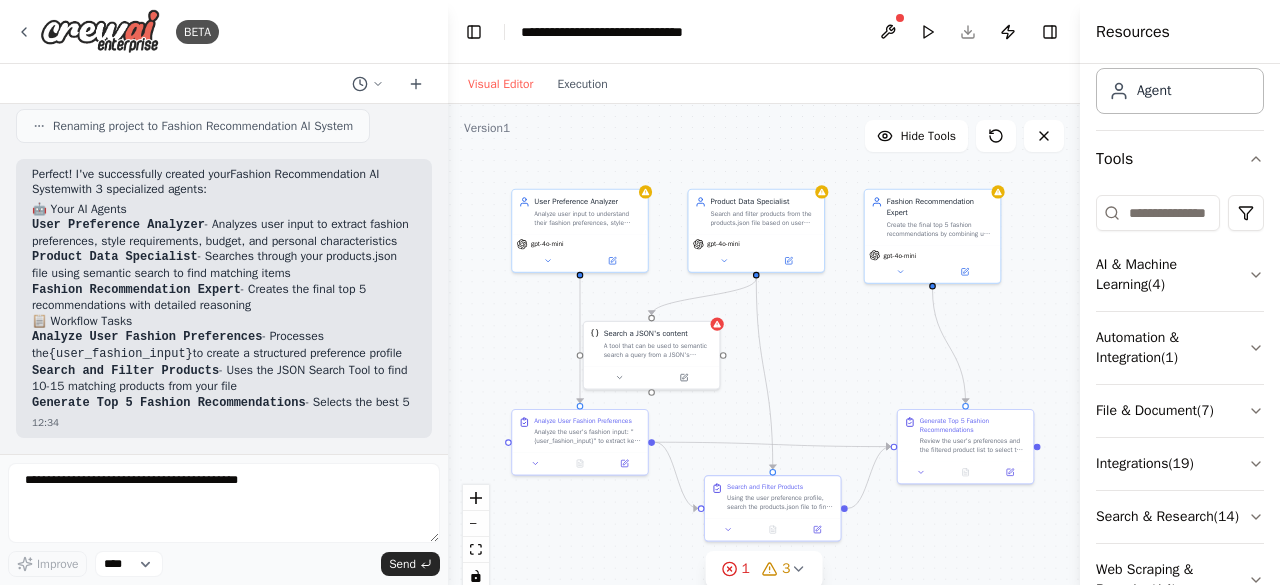drag, startPoint x: 708, startPoint y: 358, endPoint x: 839, endPoint y: 357, distance: 131.00381 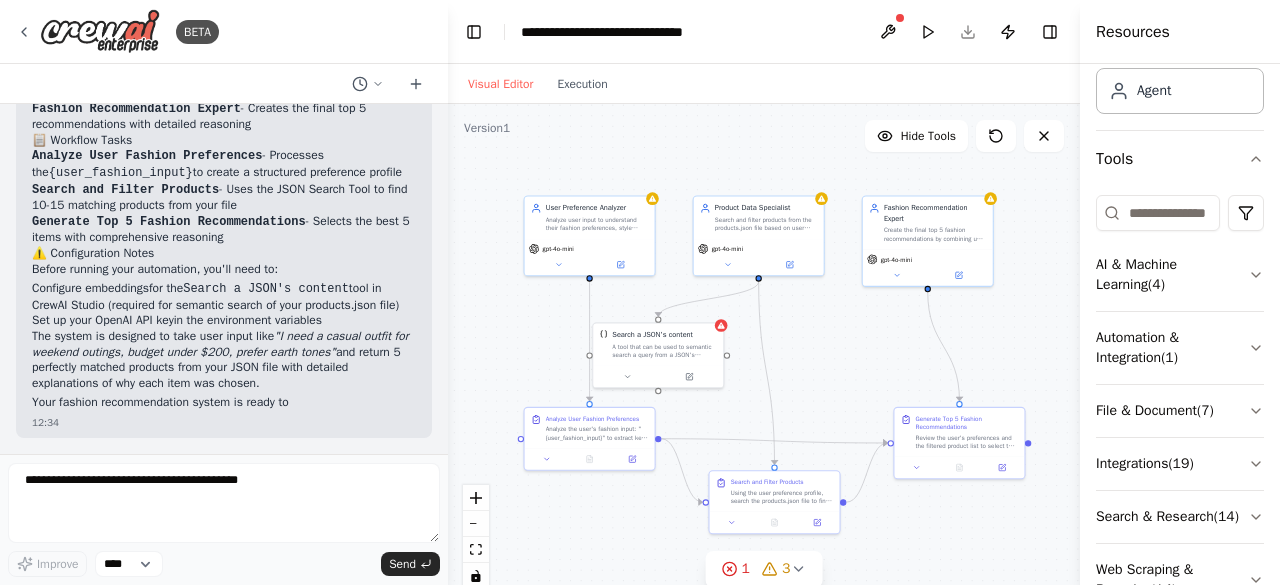 scroll, scrollTop: 1322, scrollLeft: 0, axis: vertical 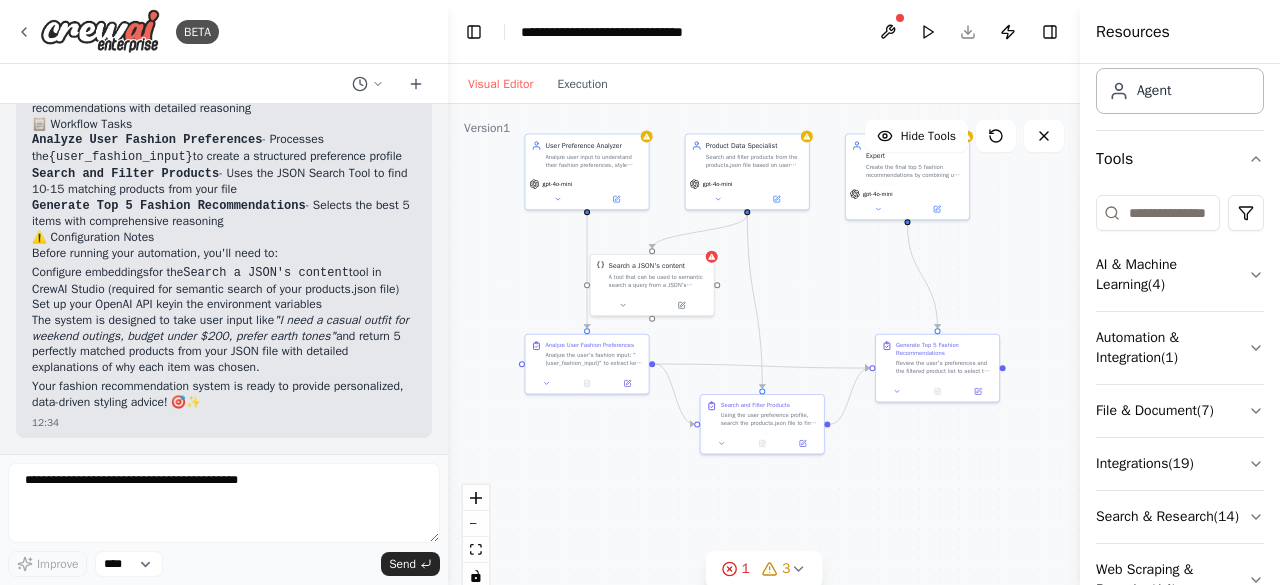 drag, startPoint x: 843, startPoint y: 391, endPoint x: 838, endPoint y: 321, distance: 70.178345 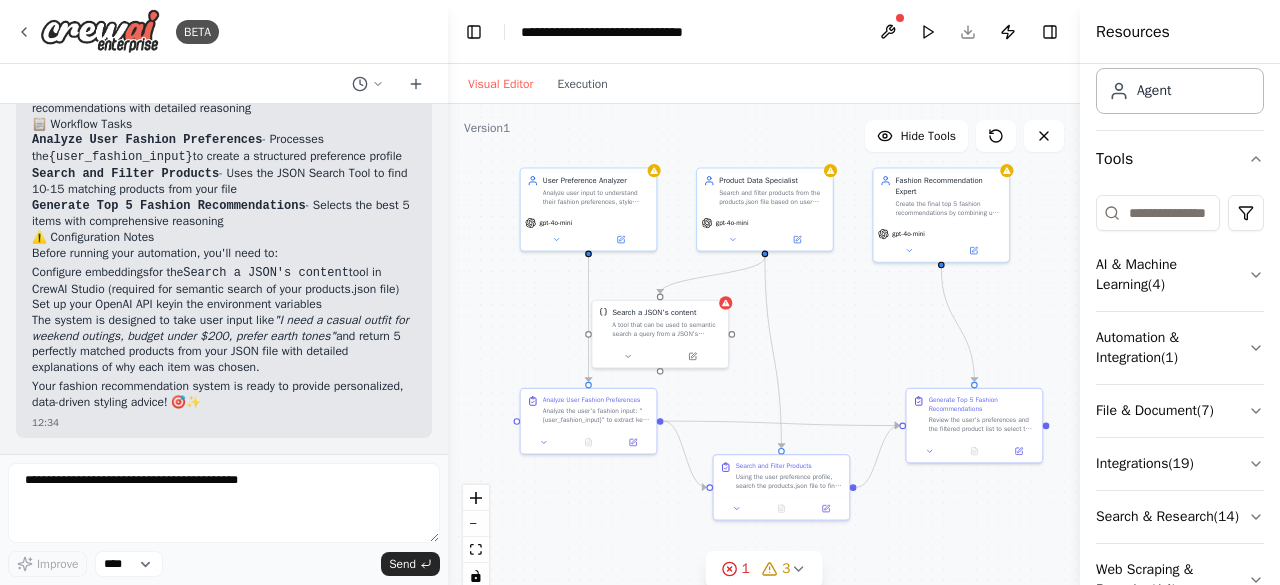 drag, startPoint x: 814, startPoint y: 297, endPoint x: 840, endPoint y: 357, distance: 65.39113 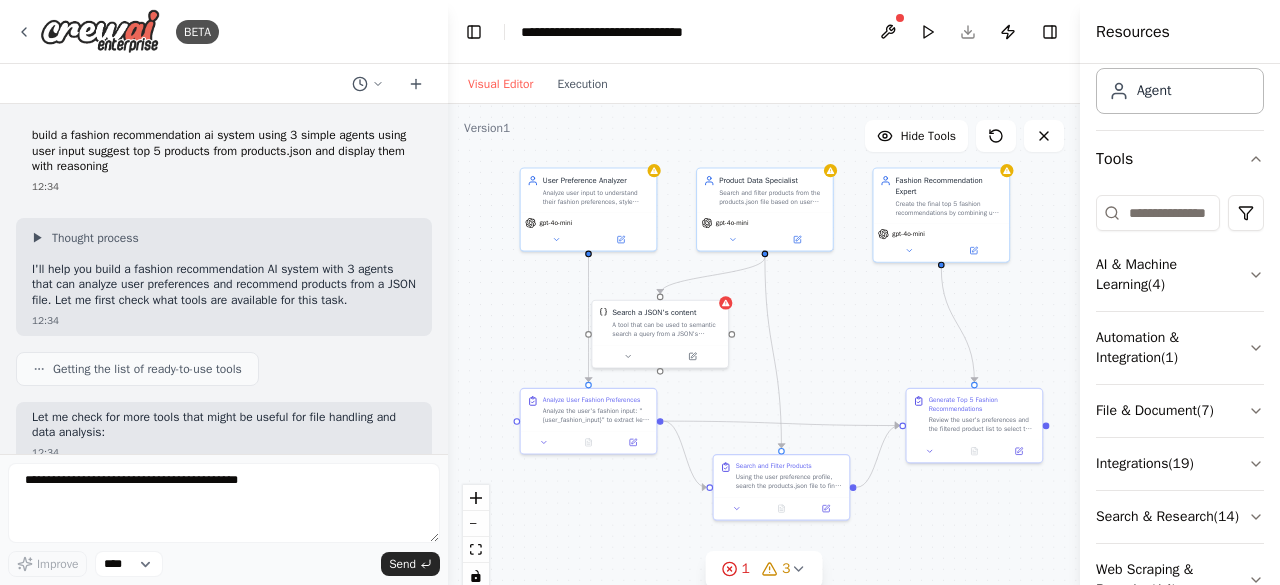 scroll, scrollTop: 1322, scrollLeft: 0, axis: vertical 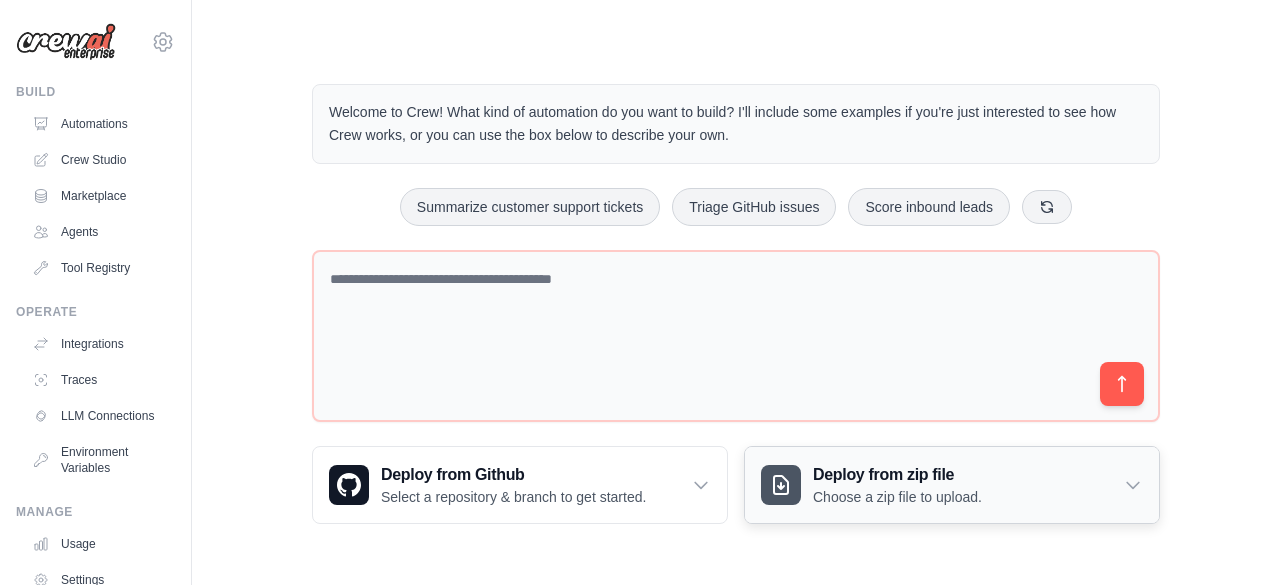 click on "Deploy from zip file
Choose a zip file to upload." at bounding box center (952, 485) 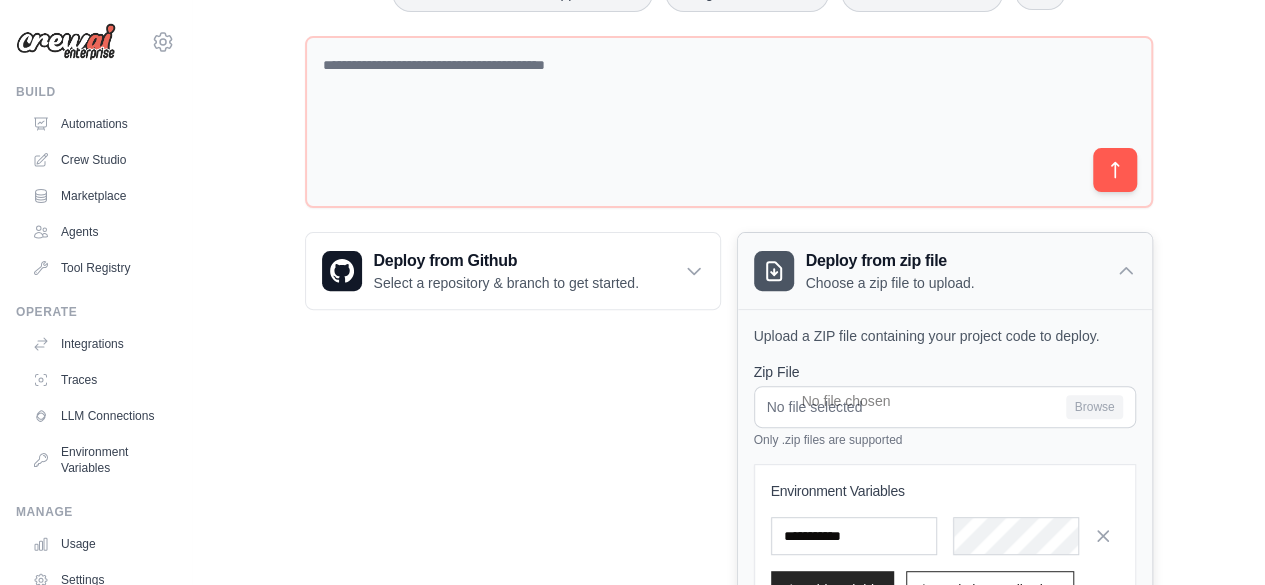 scroll, scrollTop: 377, scrollLeft: 0, axis: vertical 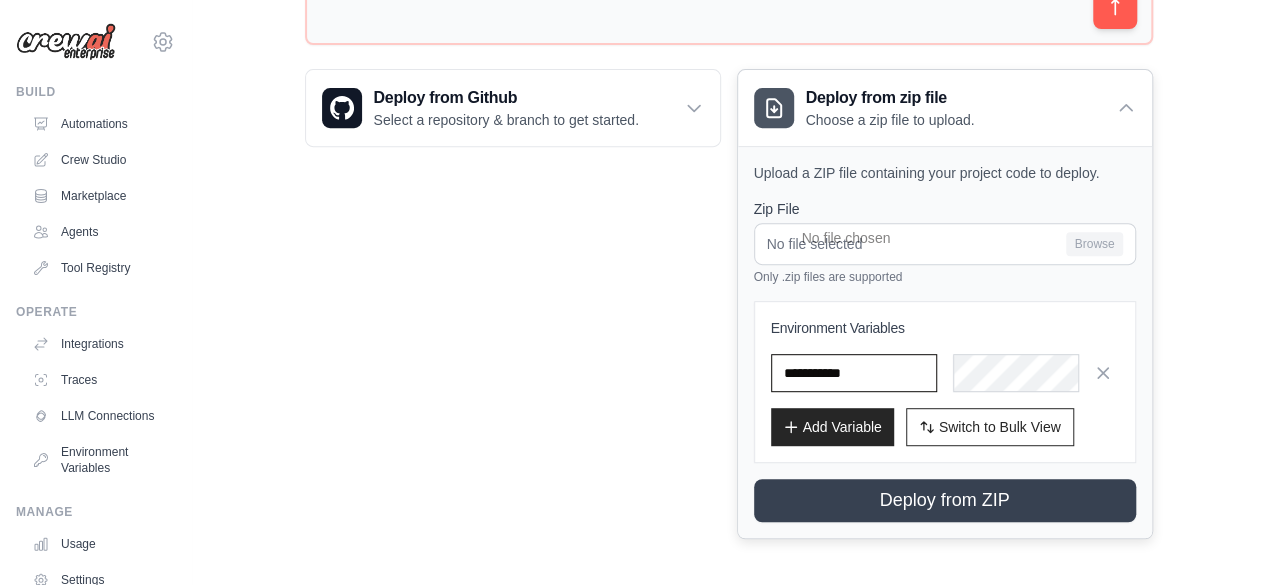 click at bounding box center (854, 373) 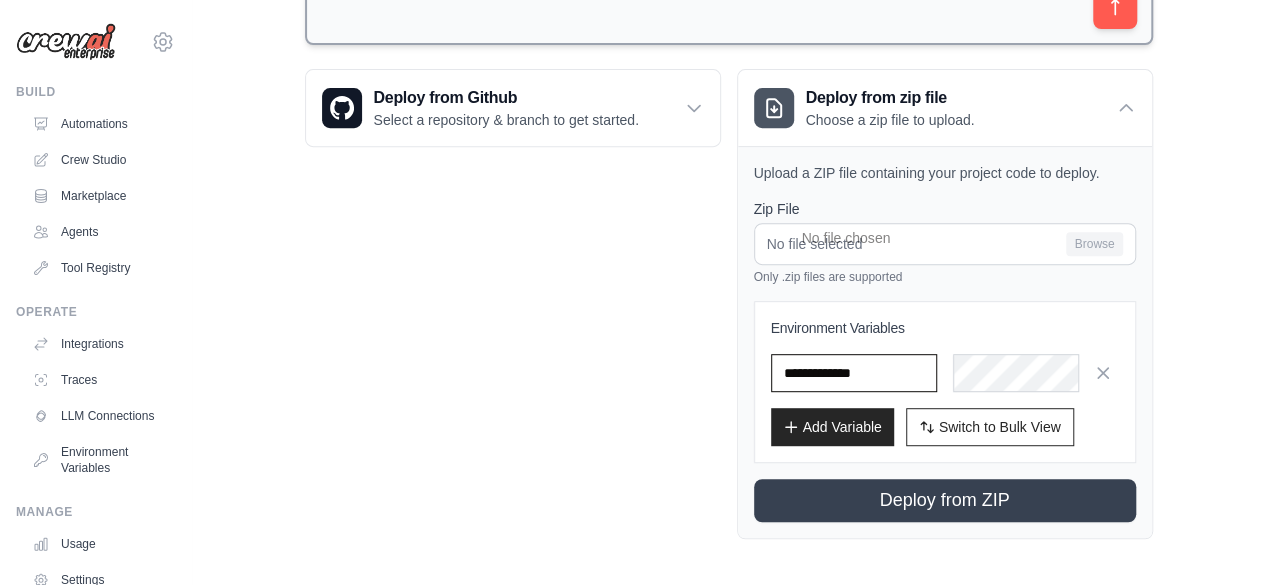type on "**********" 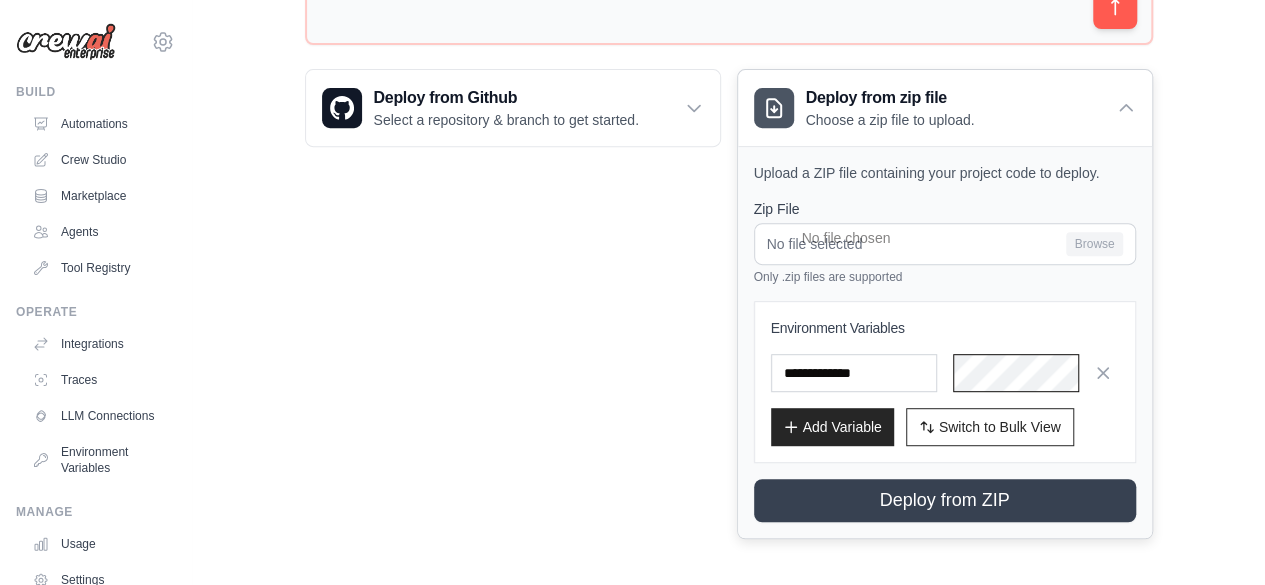 scroll, scrollTop: 0, scrollLeft: 545, axis: horizontal 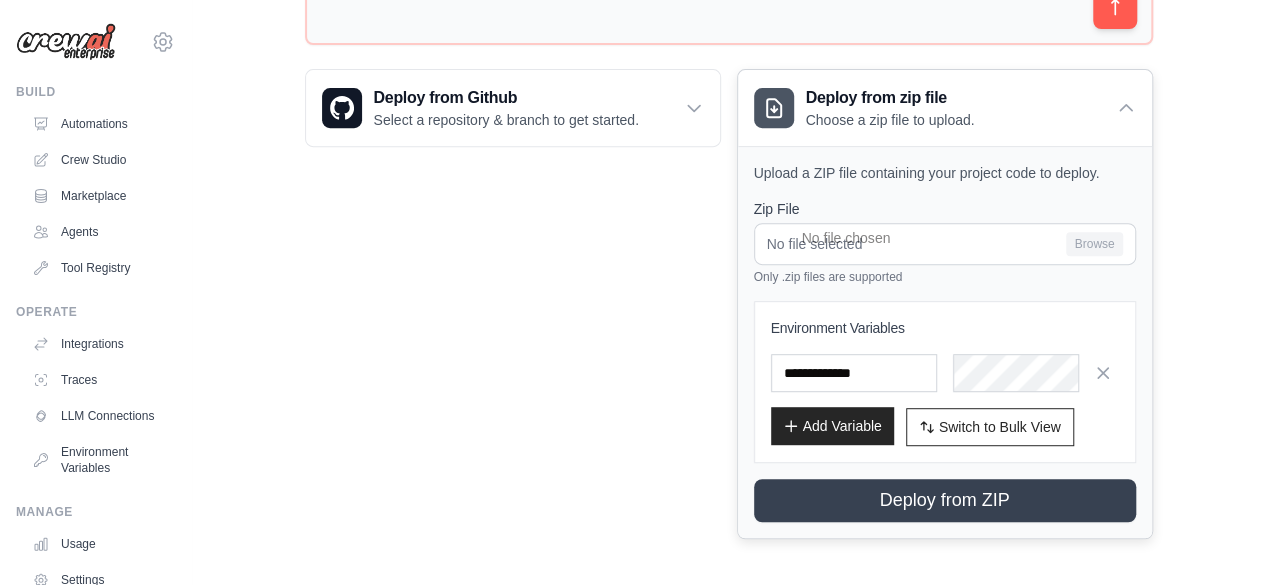 click on "Add Variable" at bounding box center (832, 426) 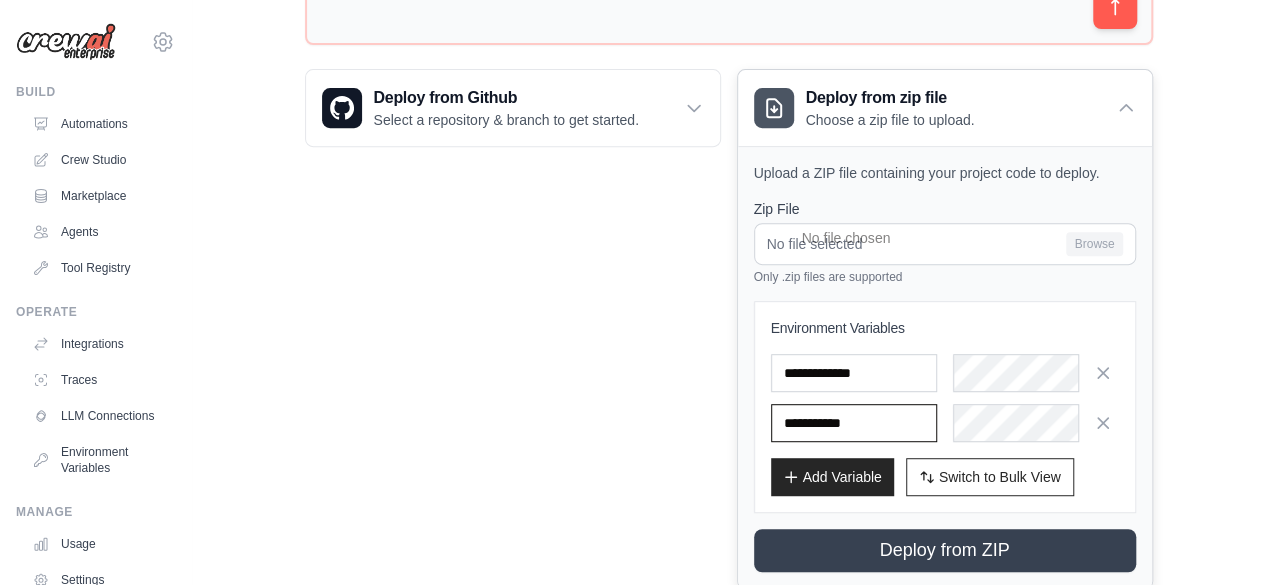 click at bounding box center [854, 423] 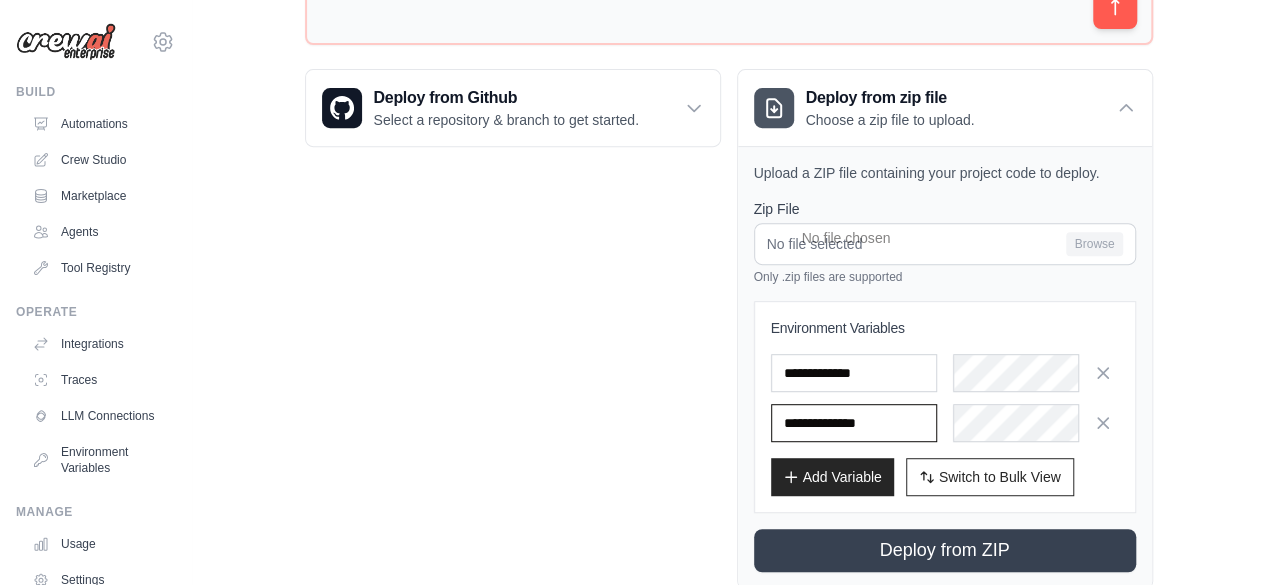 type on "**********" 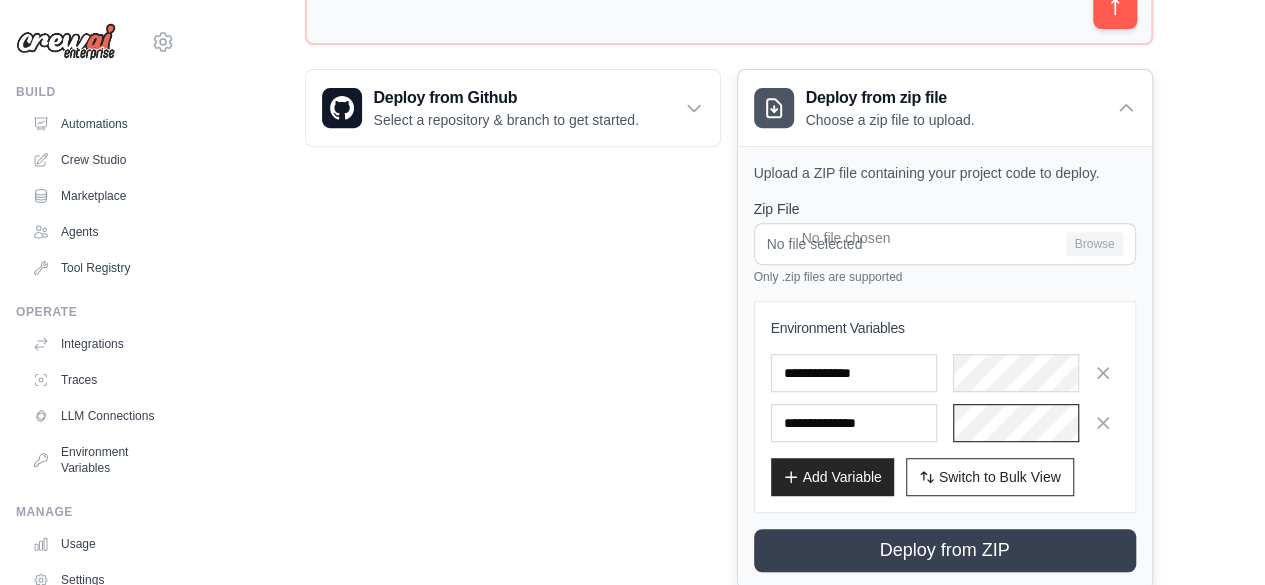 scroll, scrollTop: 0, scrollLeft: 283, axis: horizontal 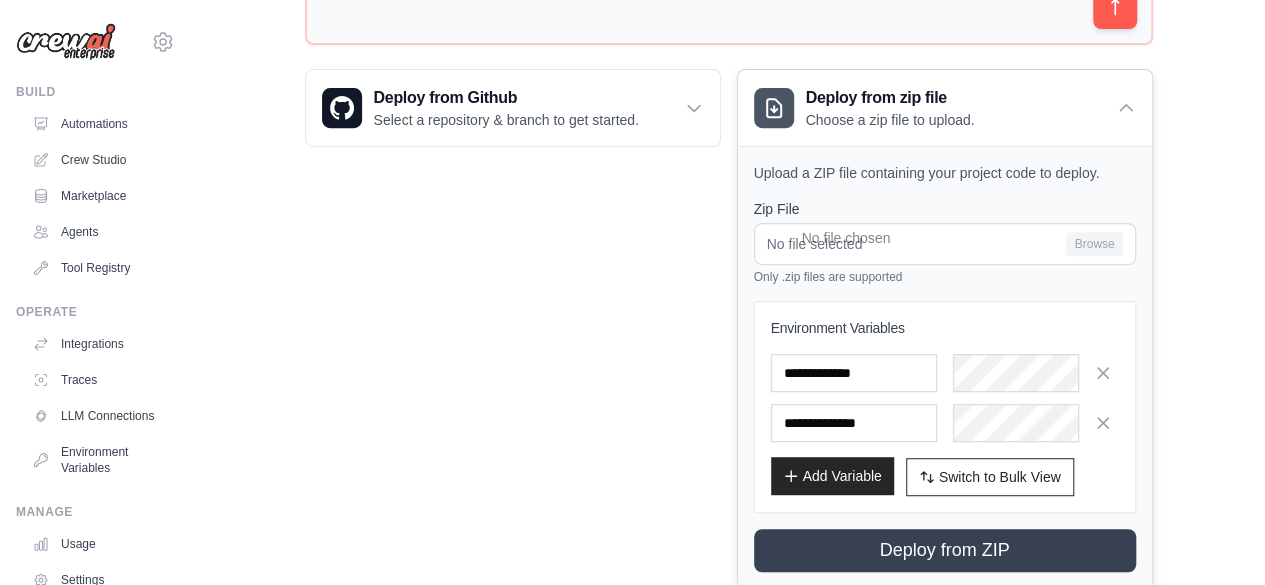 click 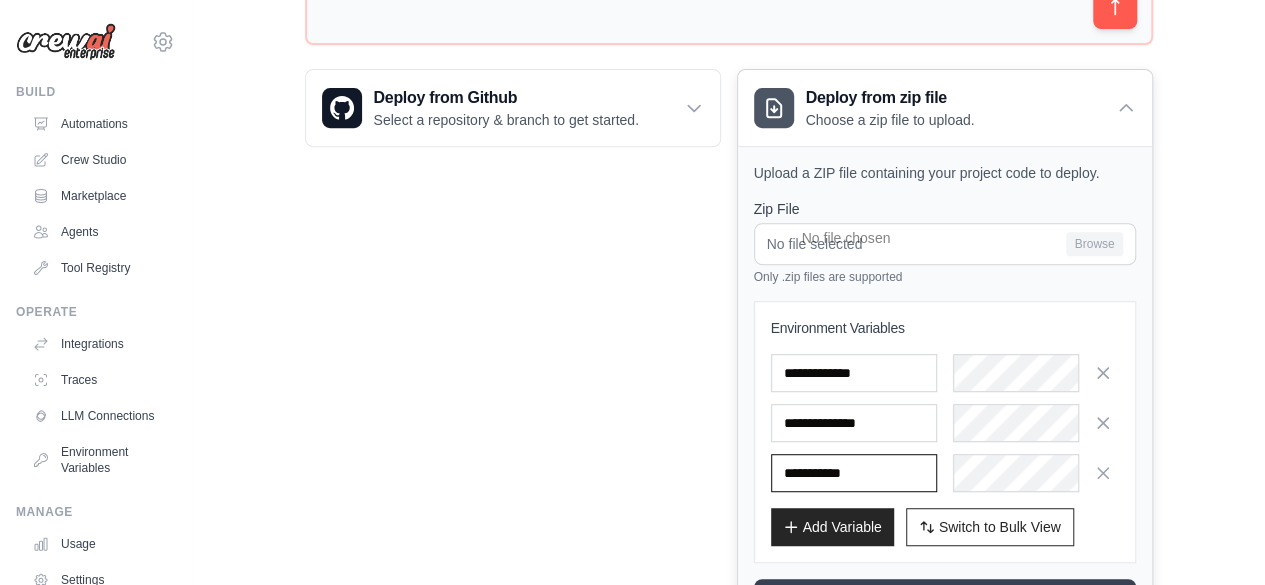 click at bounding box center (854, 473) 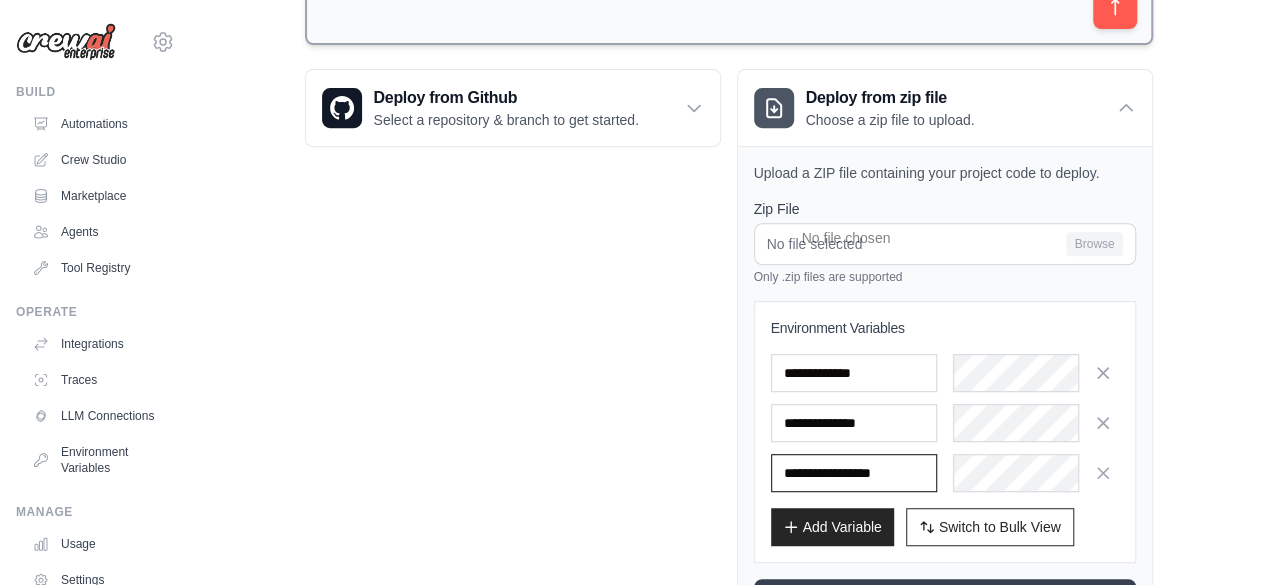 type on "**********" 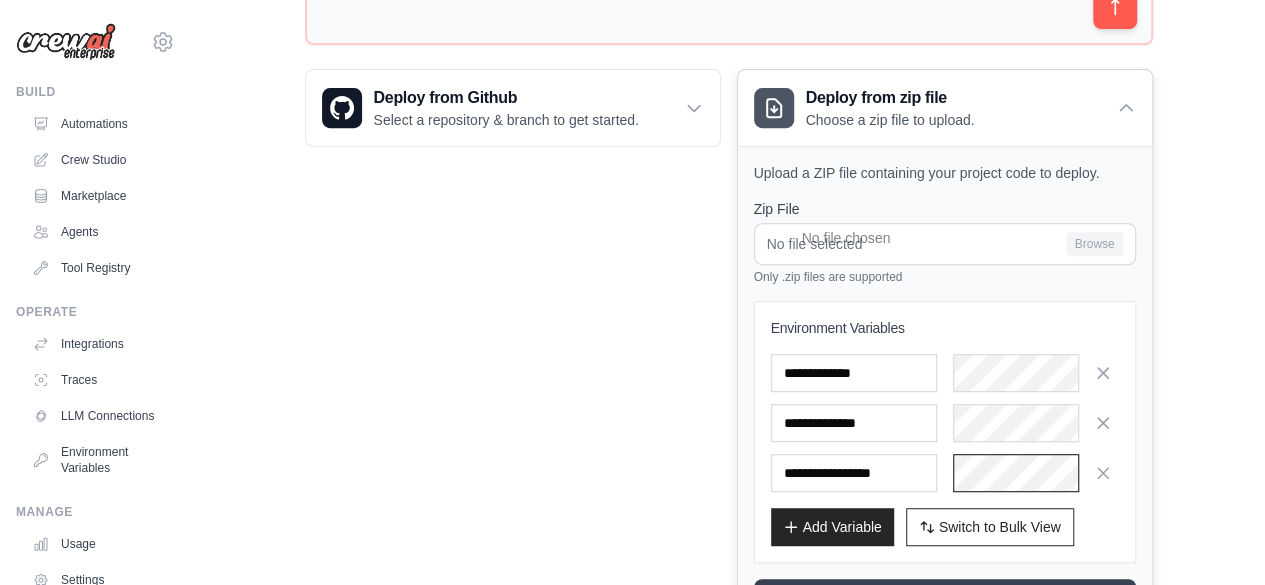 scroll, scrollTop: 0, scrollLeft: 37, axis: horizontal 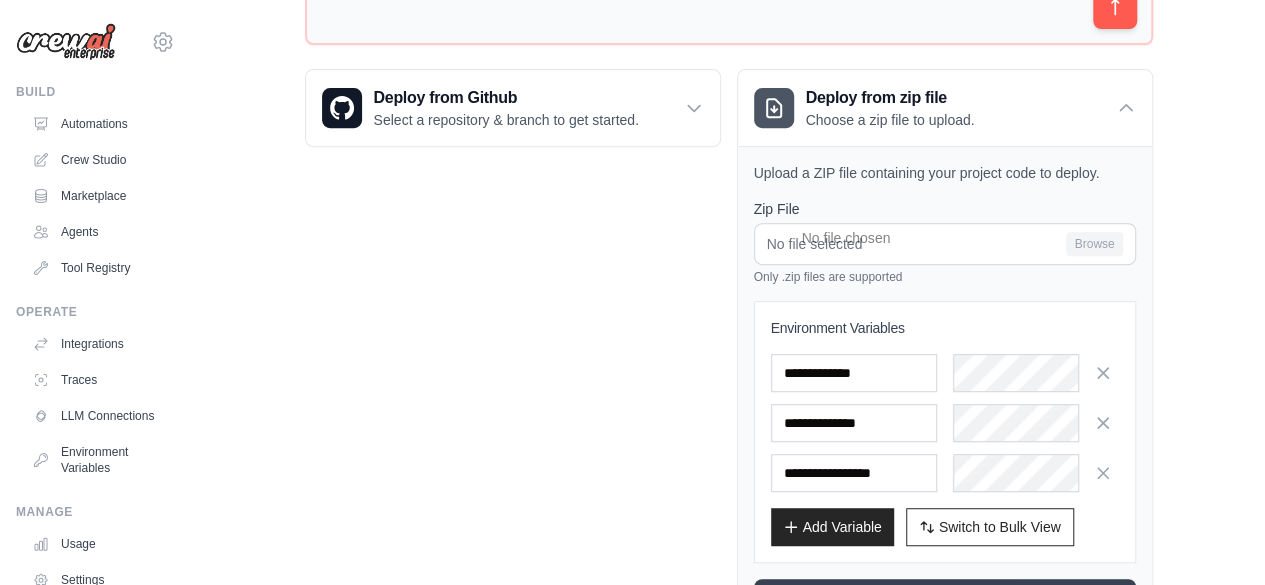 click on "Deploy from Github
Select a repository & branch to get started.
Connect GitHub
Connect your GitHub account to deploy from repositories.
Configure GitHub" at bounding box center (513, 354) 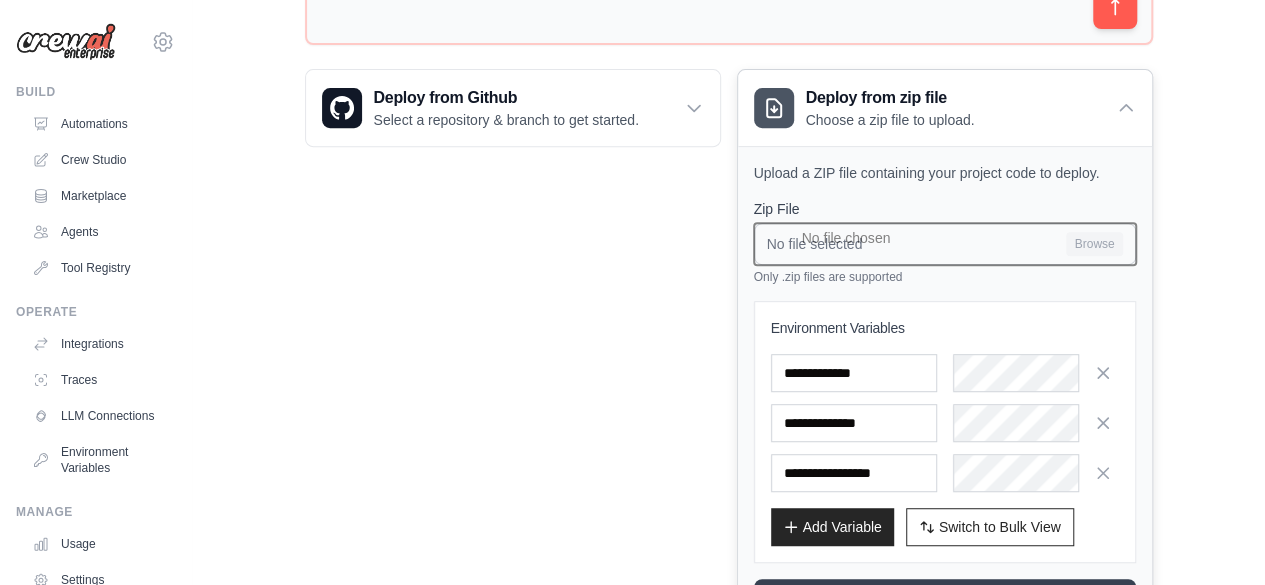 click on "No file selected
Browse" at bounding box center [945, 244] 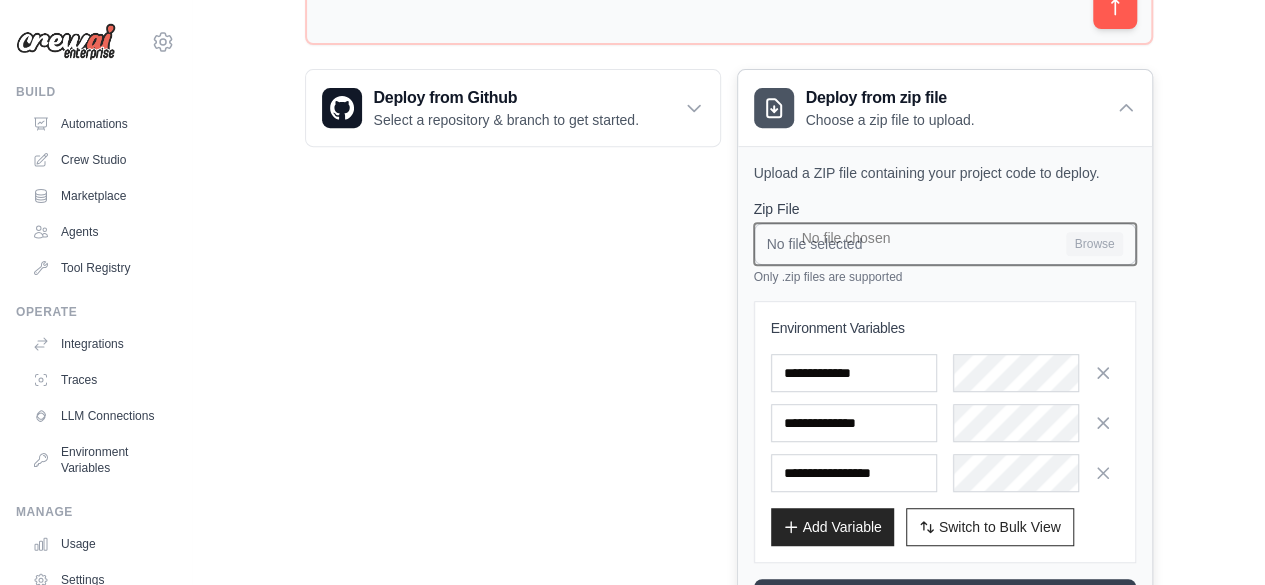click on "No file selected
Browse" at bounding box center [945, 244] 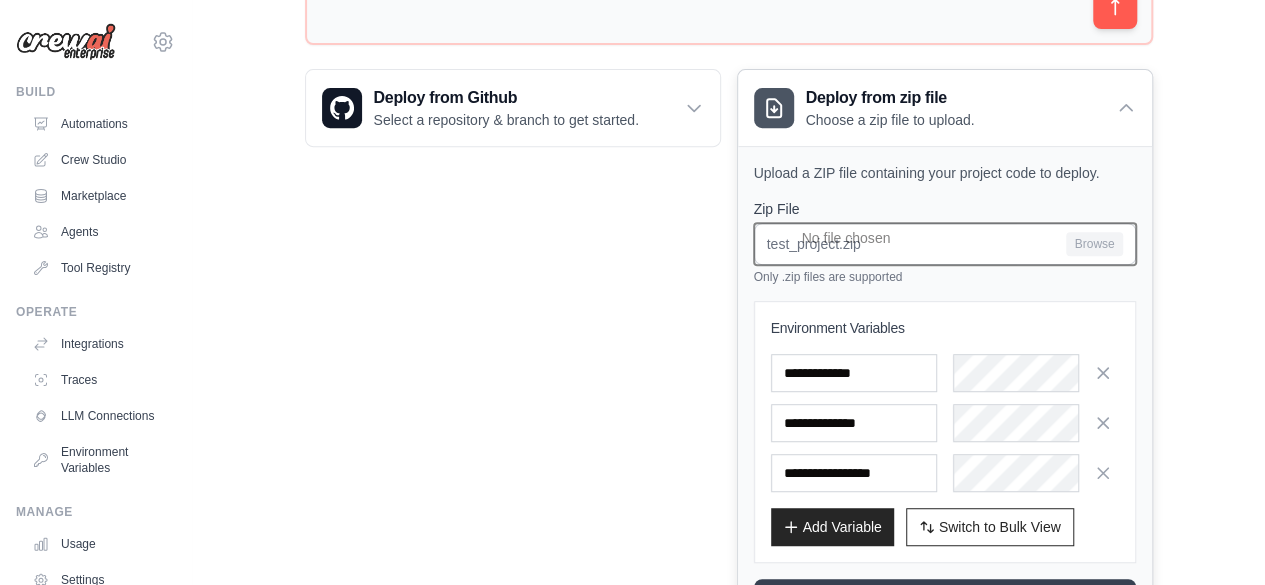 scroll, scrollTop: 476, scrollLeft: 0, axis: vertical 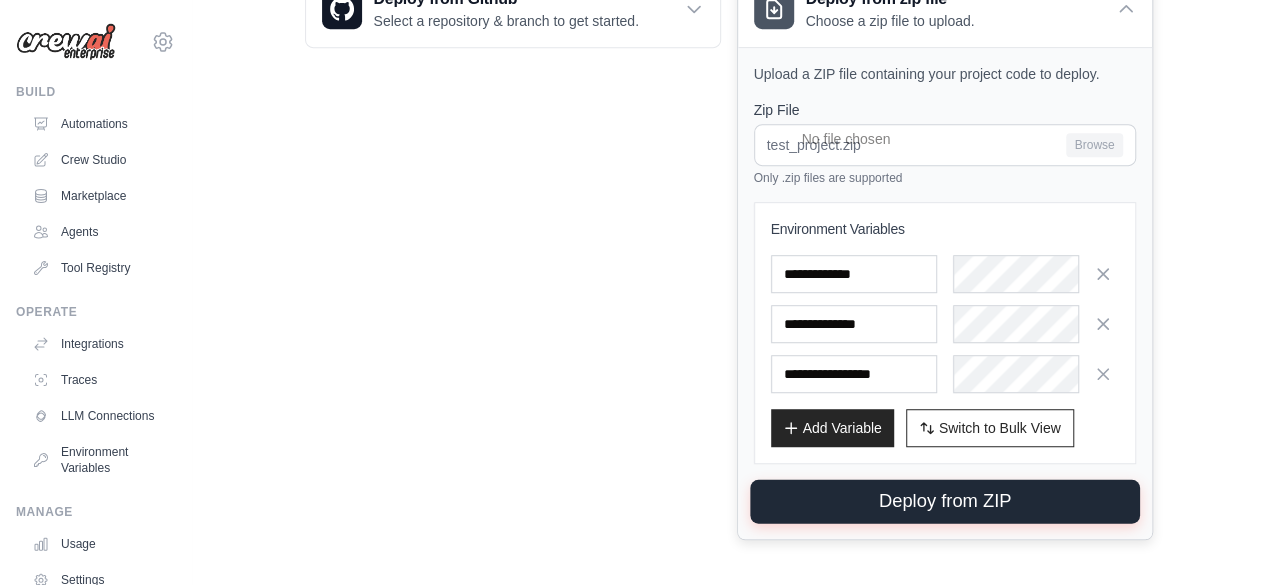 click on "Deploy from ZIP" at bounding box center (945, 502) 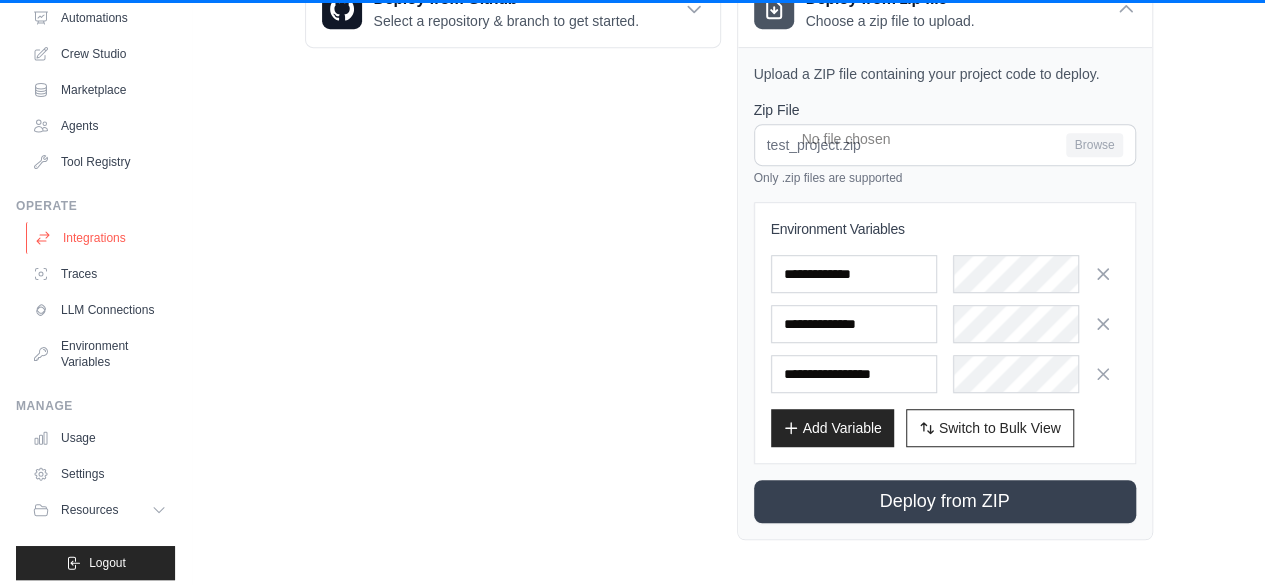 scroll, scrollTop: 132, scrollLeft: 0, axis: vertical 